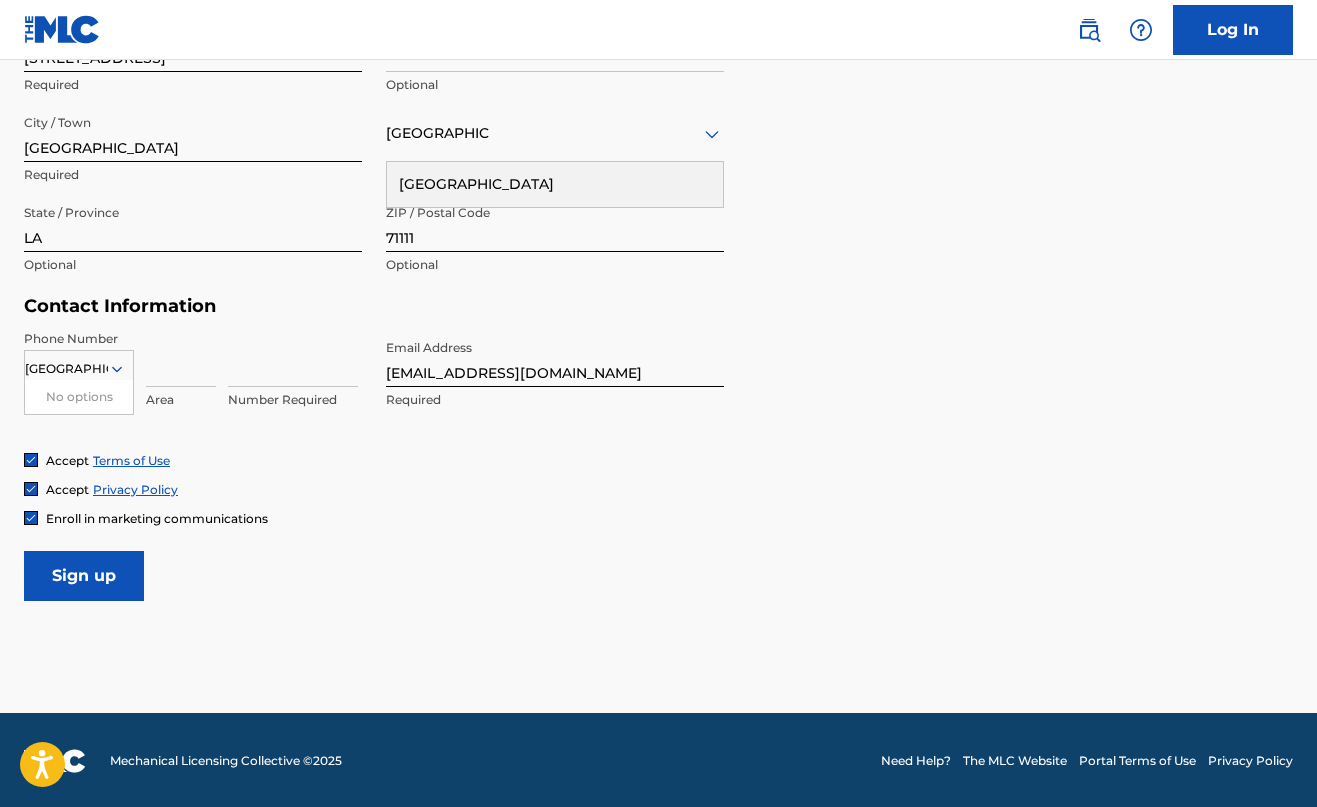 scroll, scrollTop: 0, scrollLeft: 0, axis: both 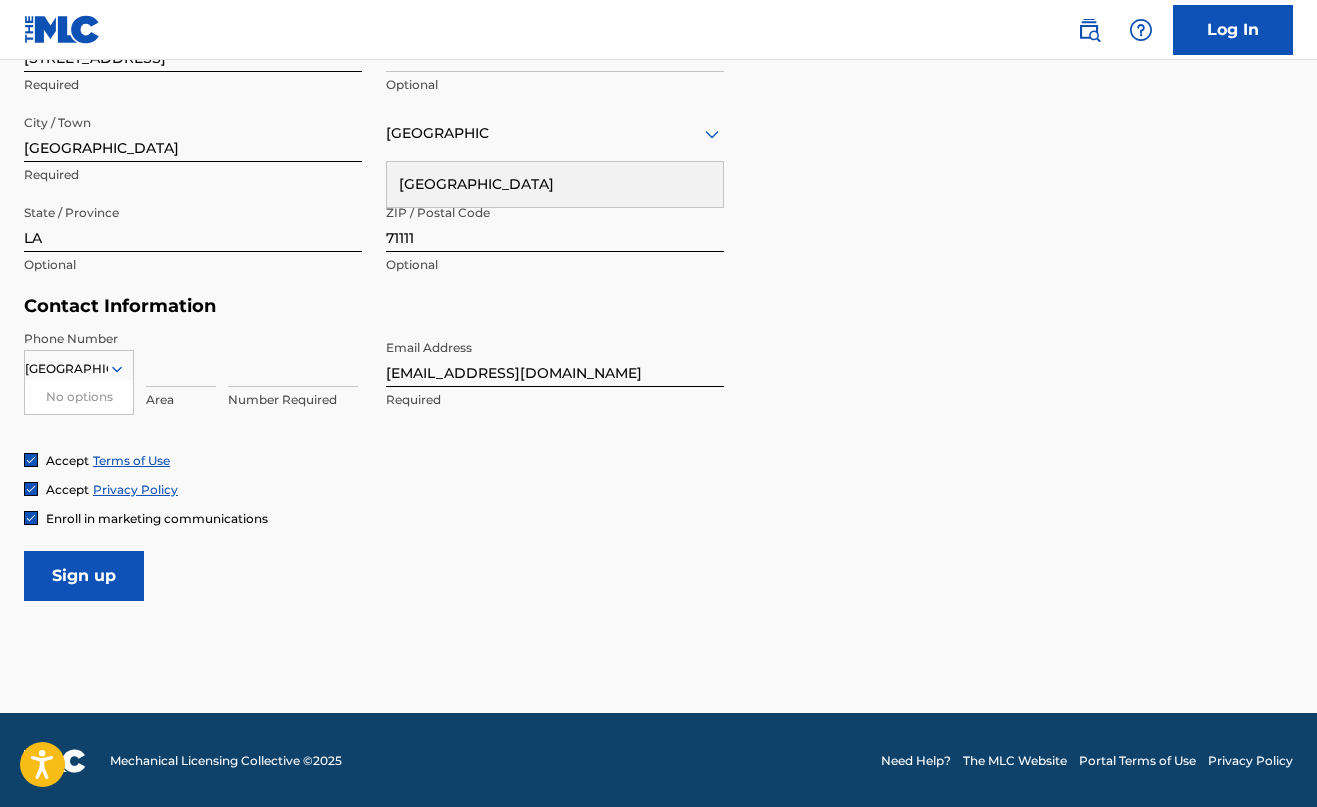 click on "Sign up" at bounding box center [84, 576] 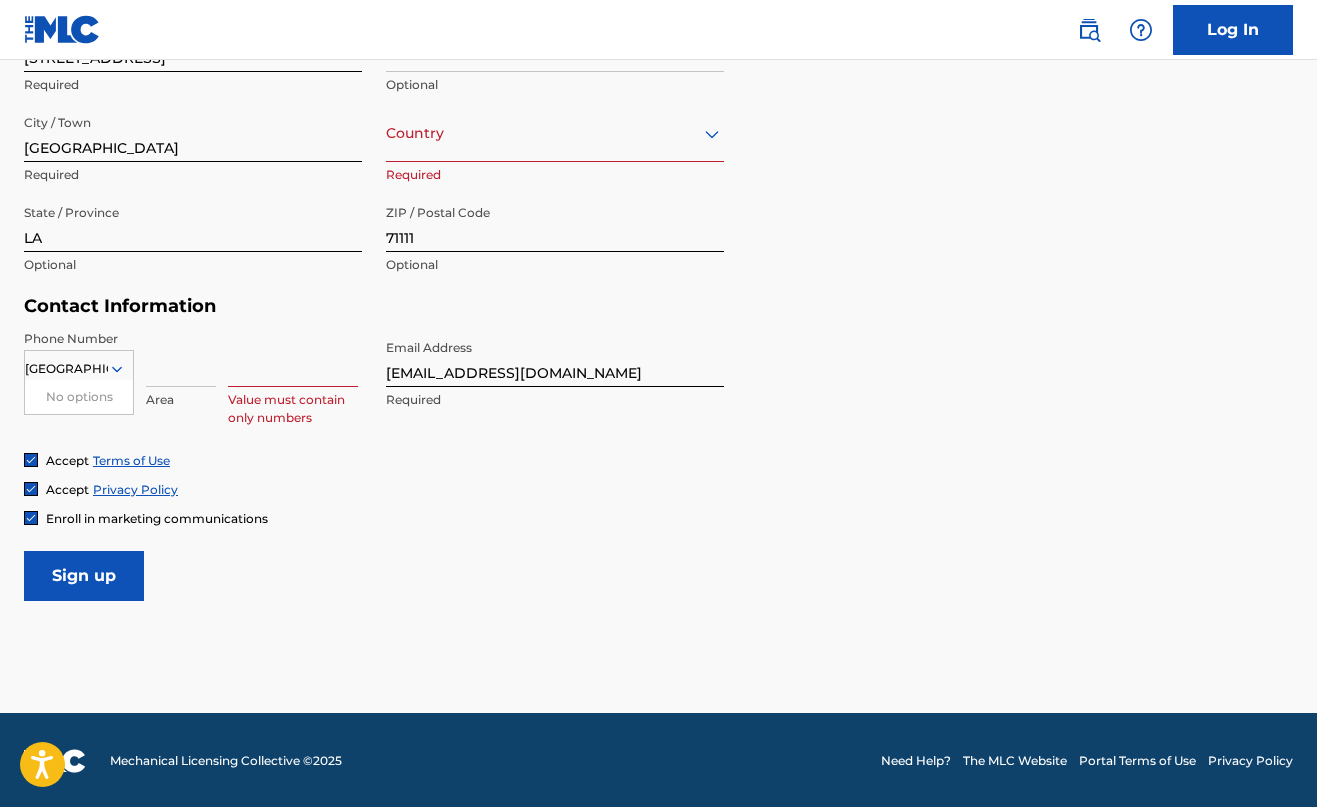 click at bounding box center (293, 358) 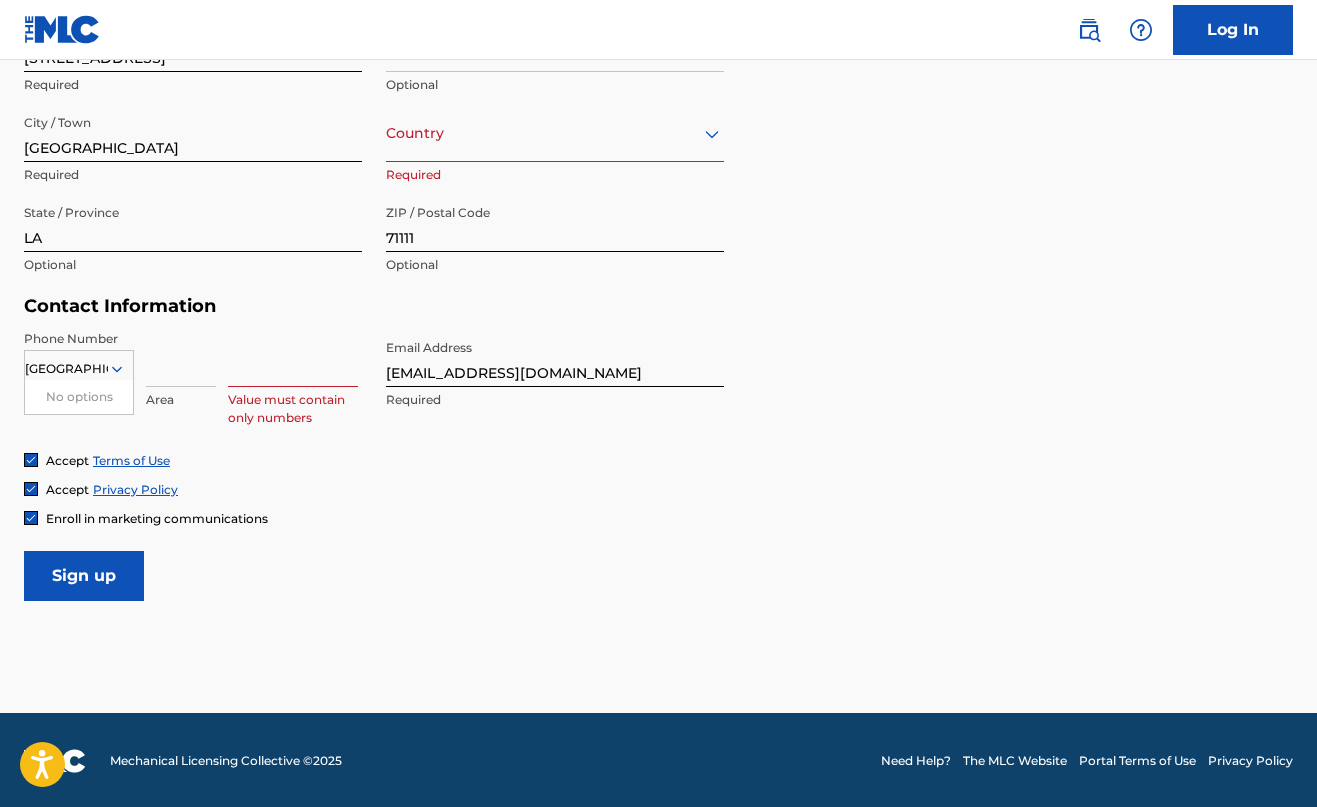 click on "Area" at bounding box center [181, 400] 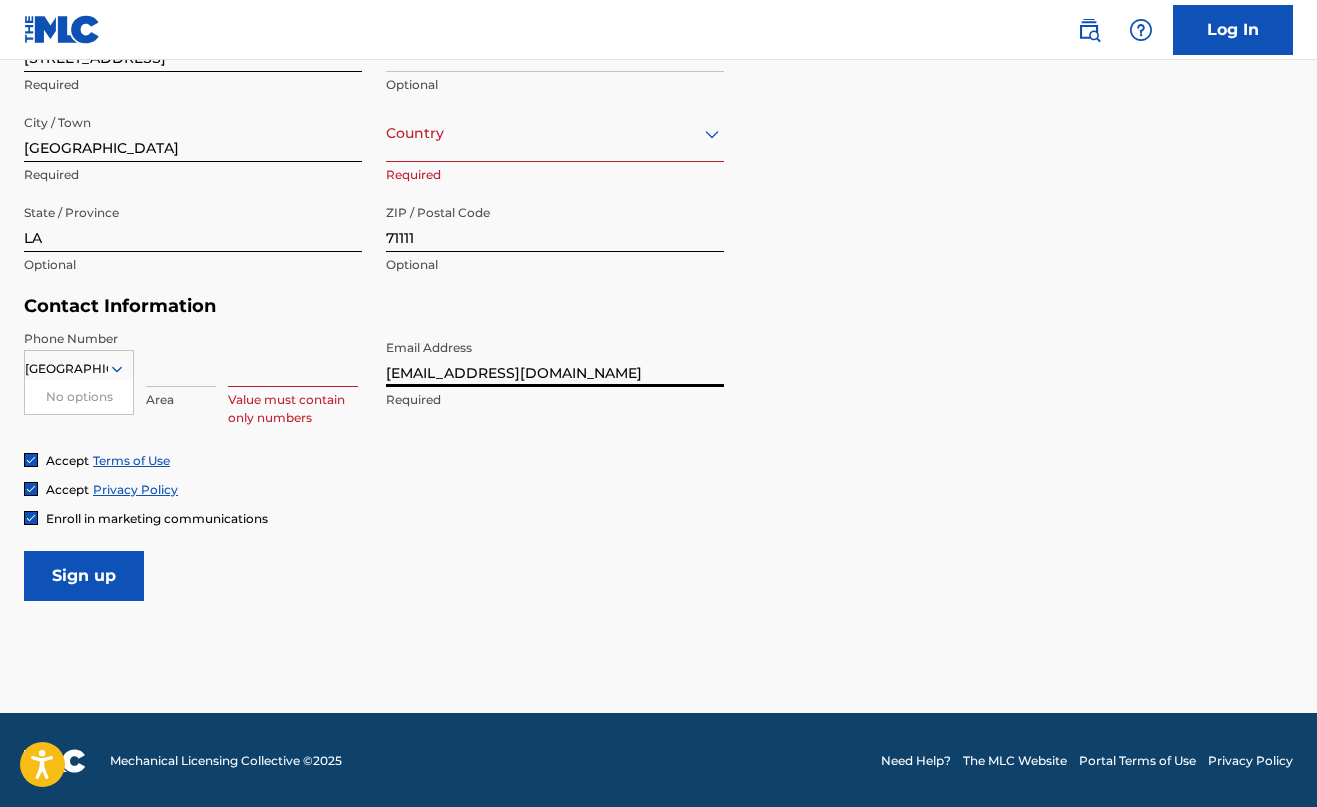 click on "[EMAIL_ADDRESS][DOMAIN_NAME]" at bounding box center [555, 358] 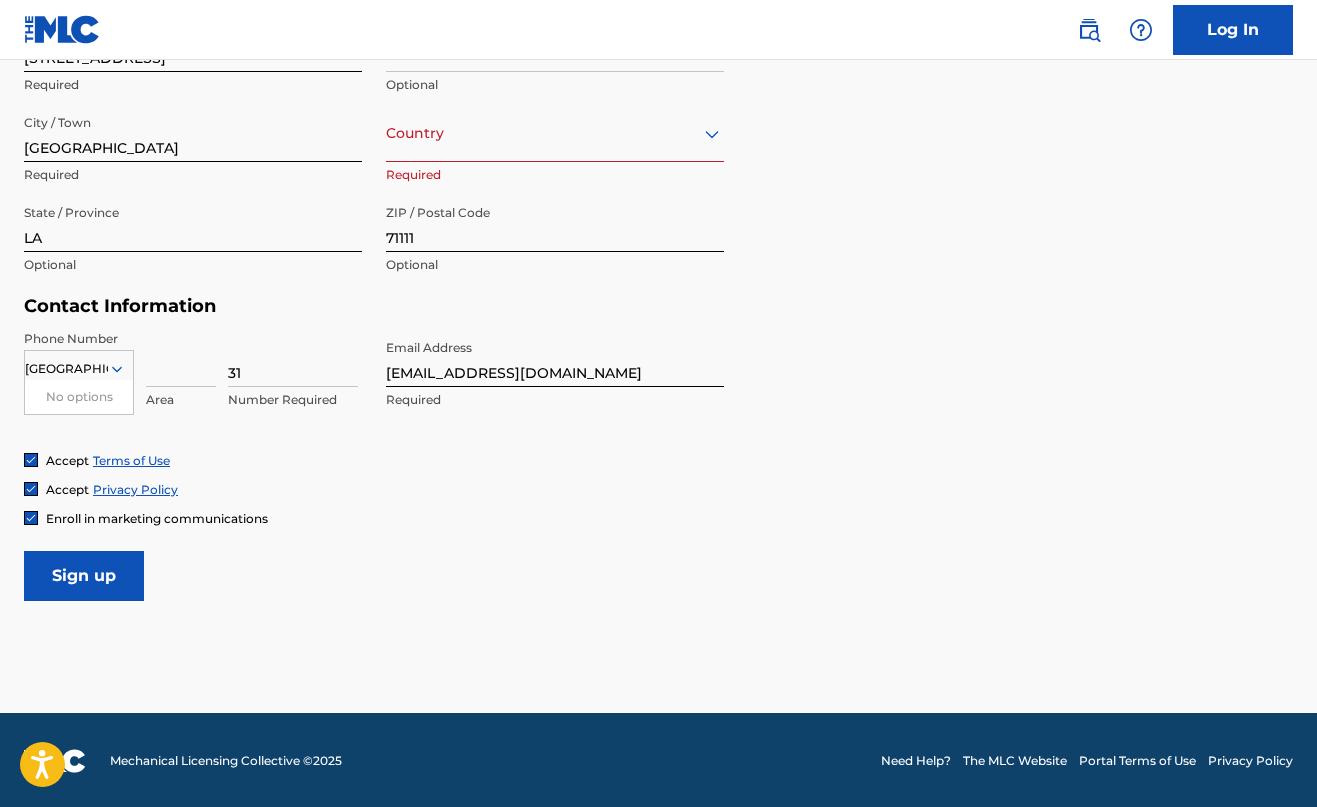 type on "3" 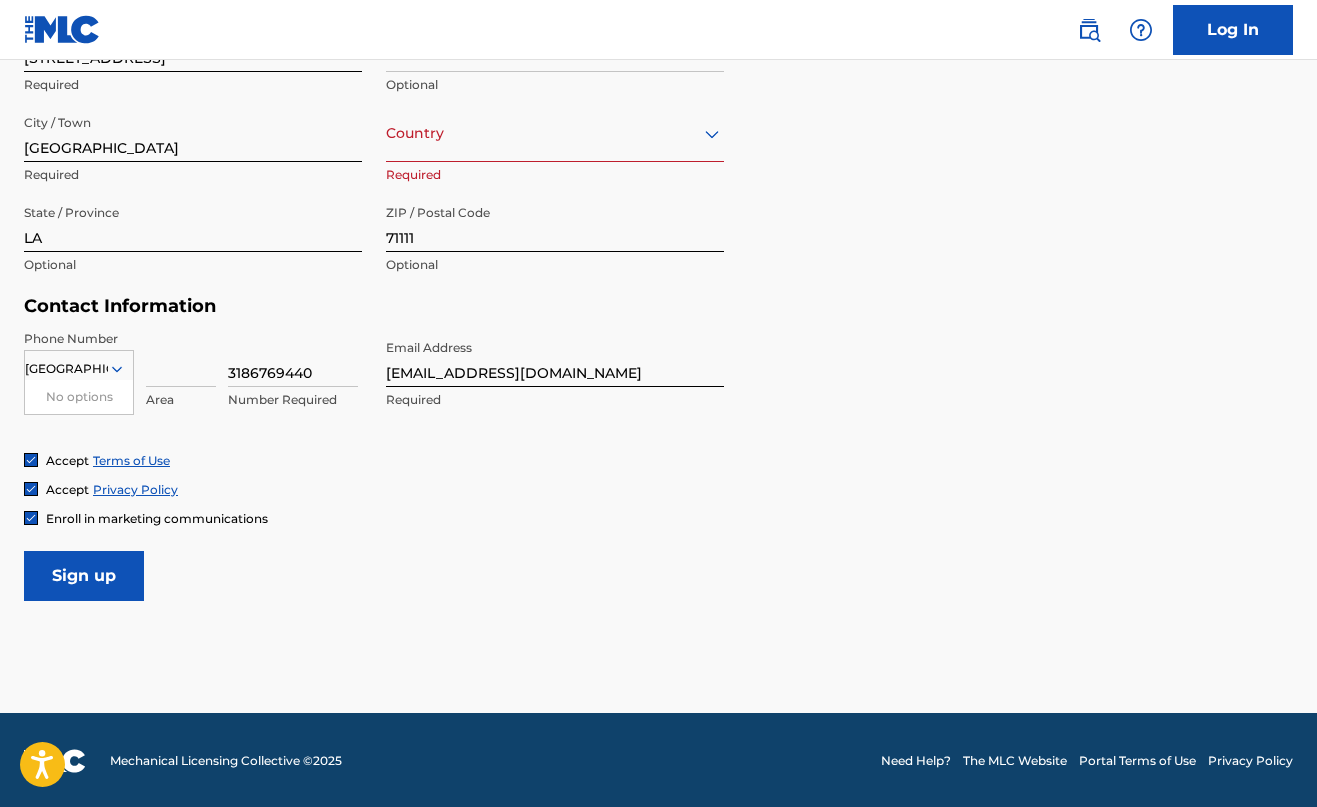 type on "3186769440" 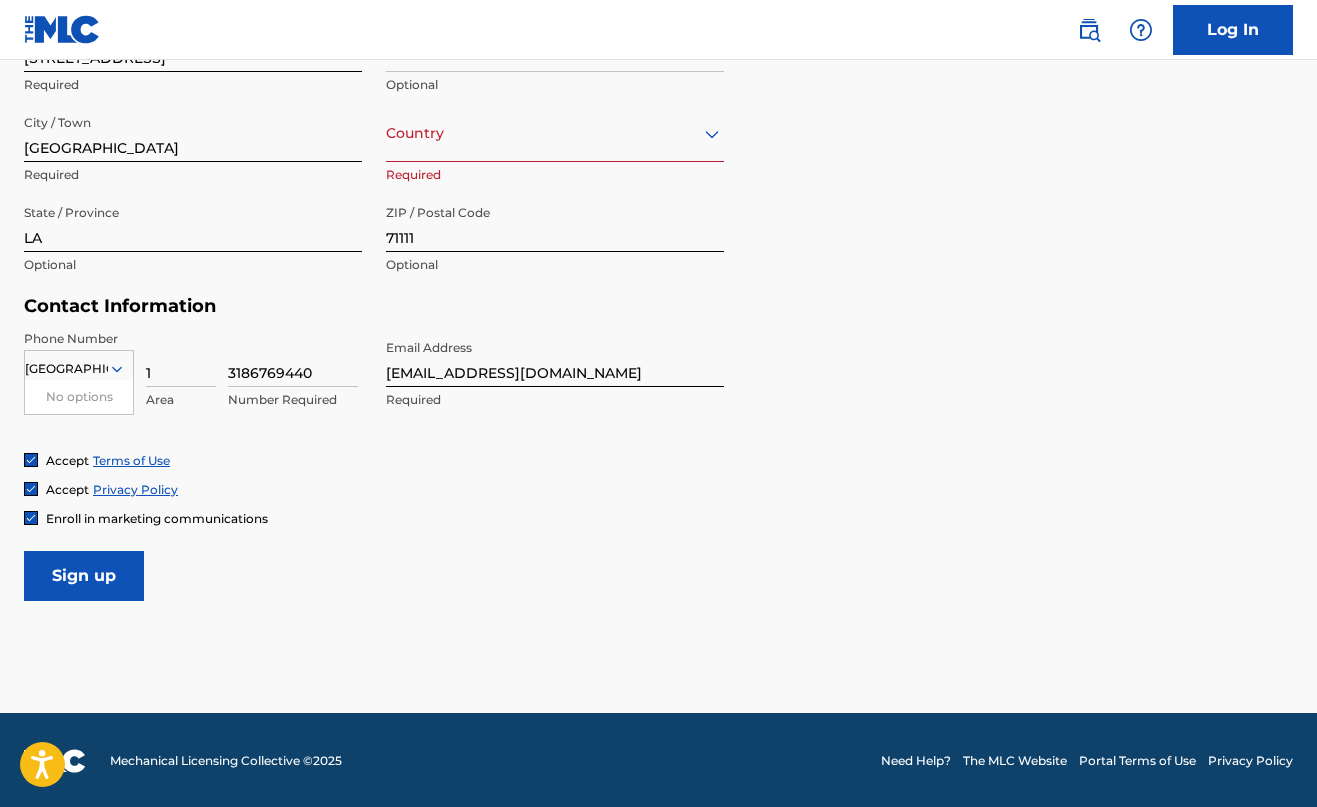 type on "1" 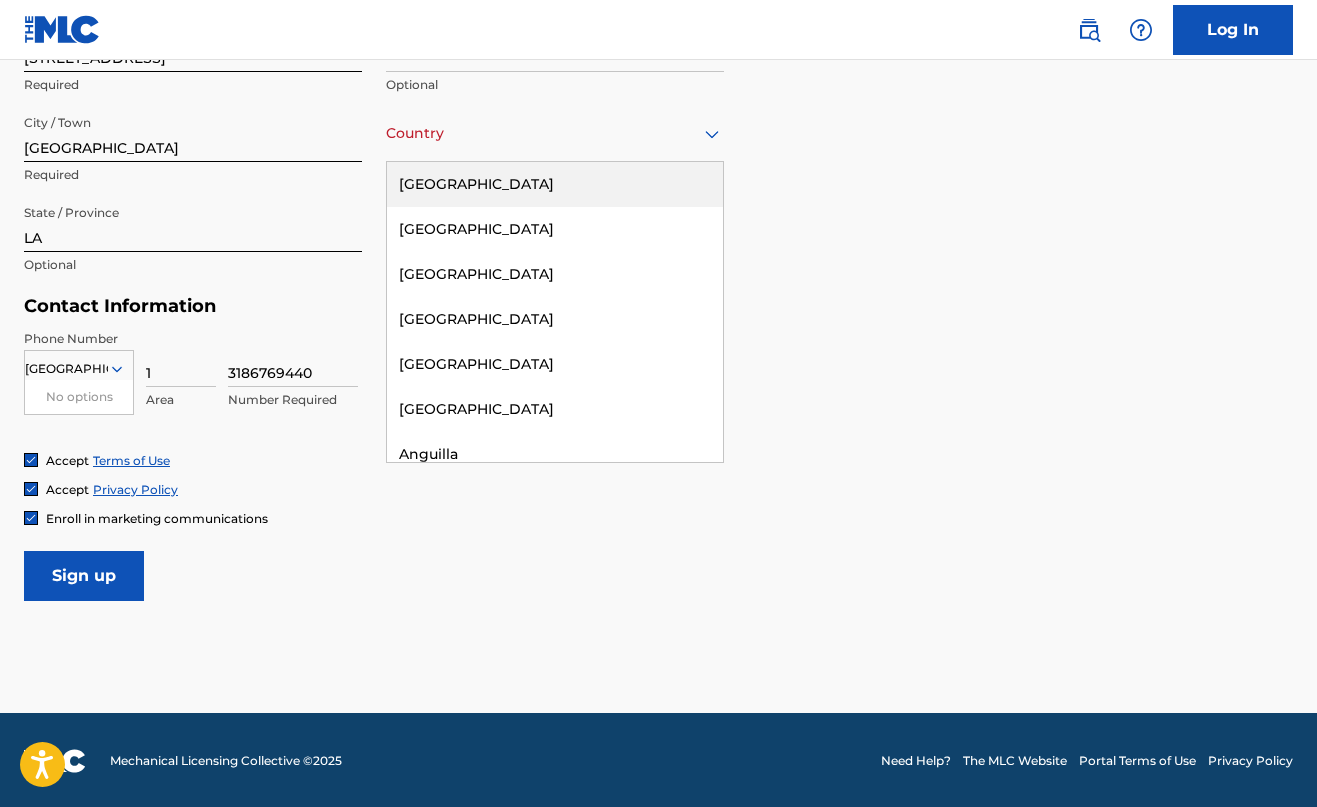 click on "[GEOGRAPHIC_DATA]" at bounding box center [555, 133] 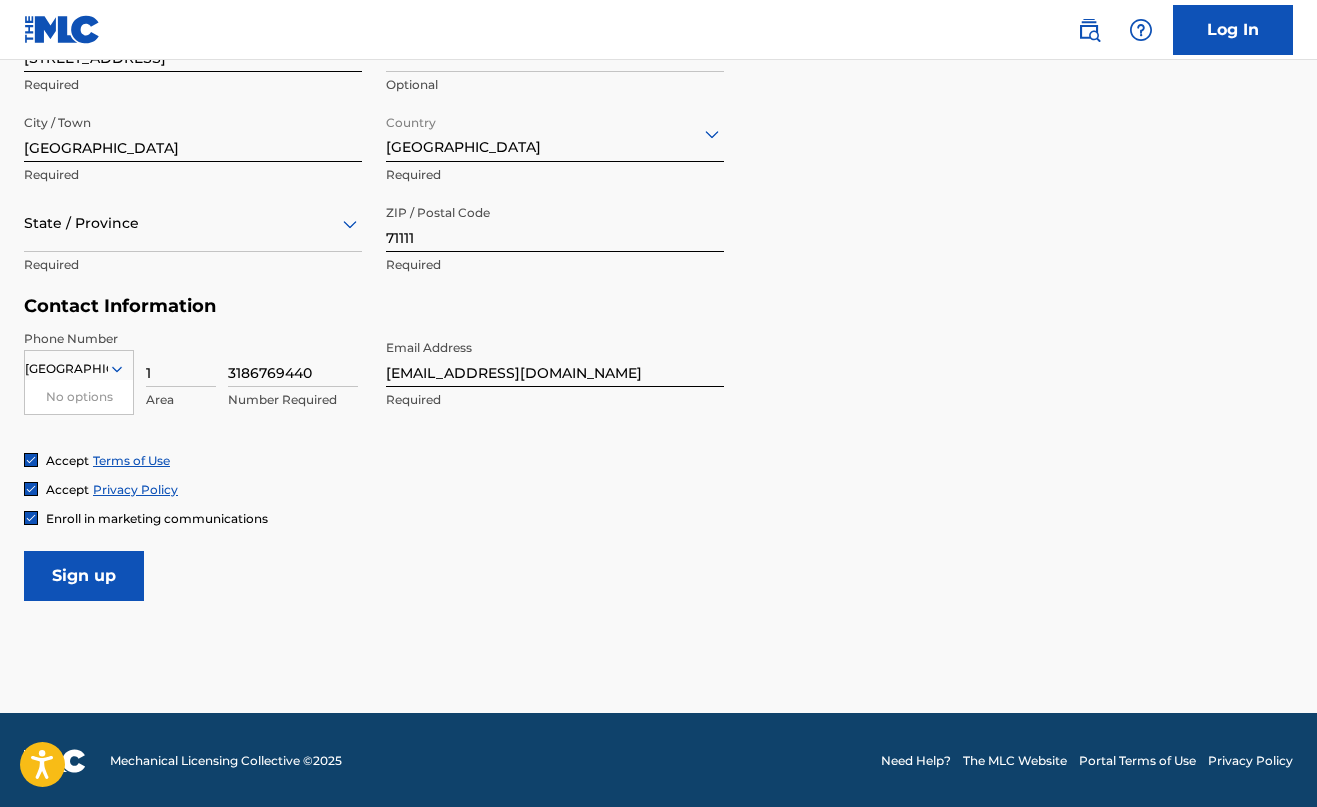 click at bounding box center [193, 223] 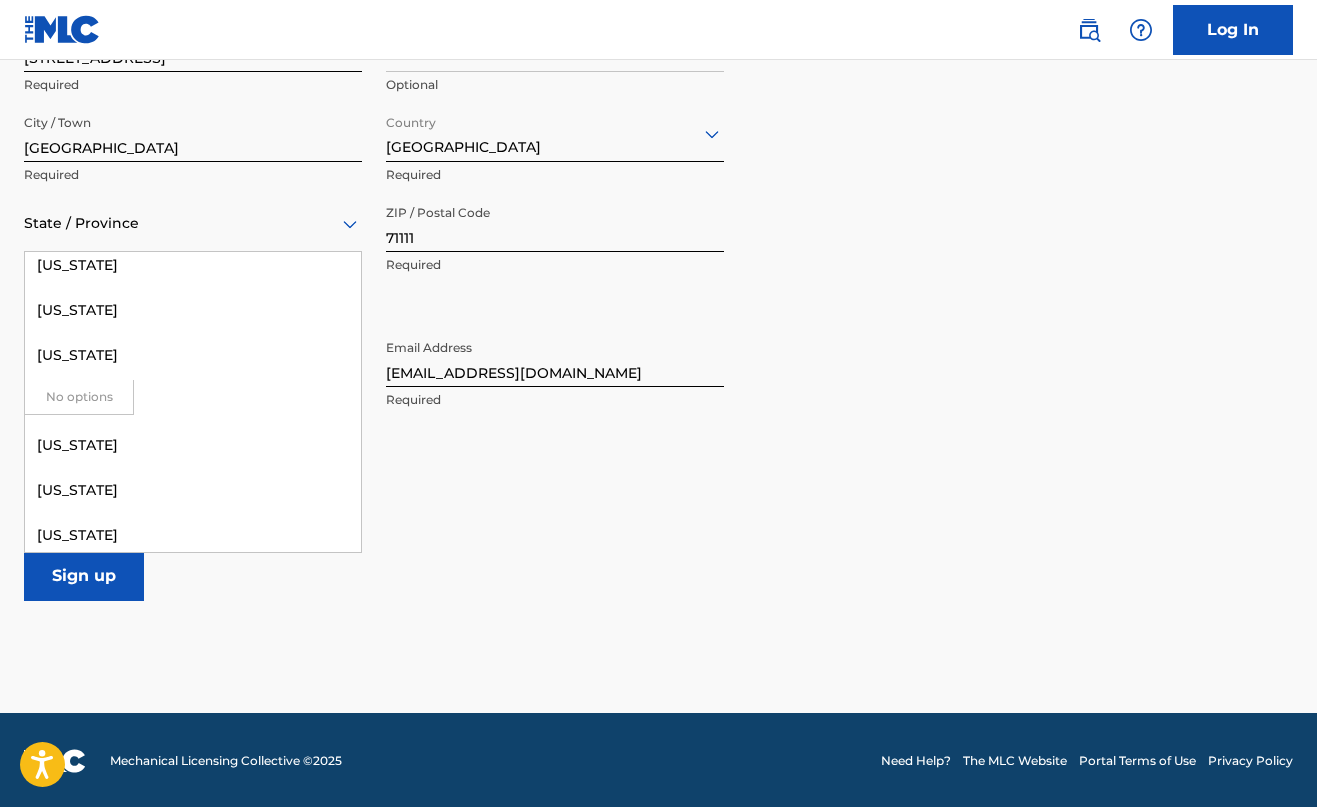 scroll, scrollTop: 641, scrollLeft: 0, axis: vertical 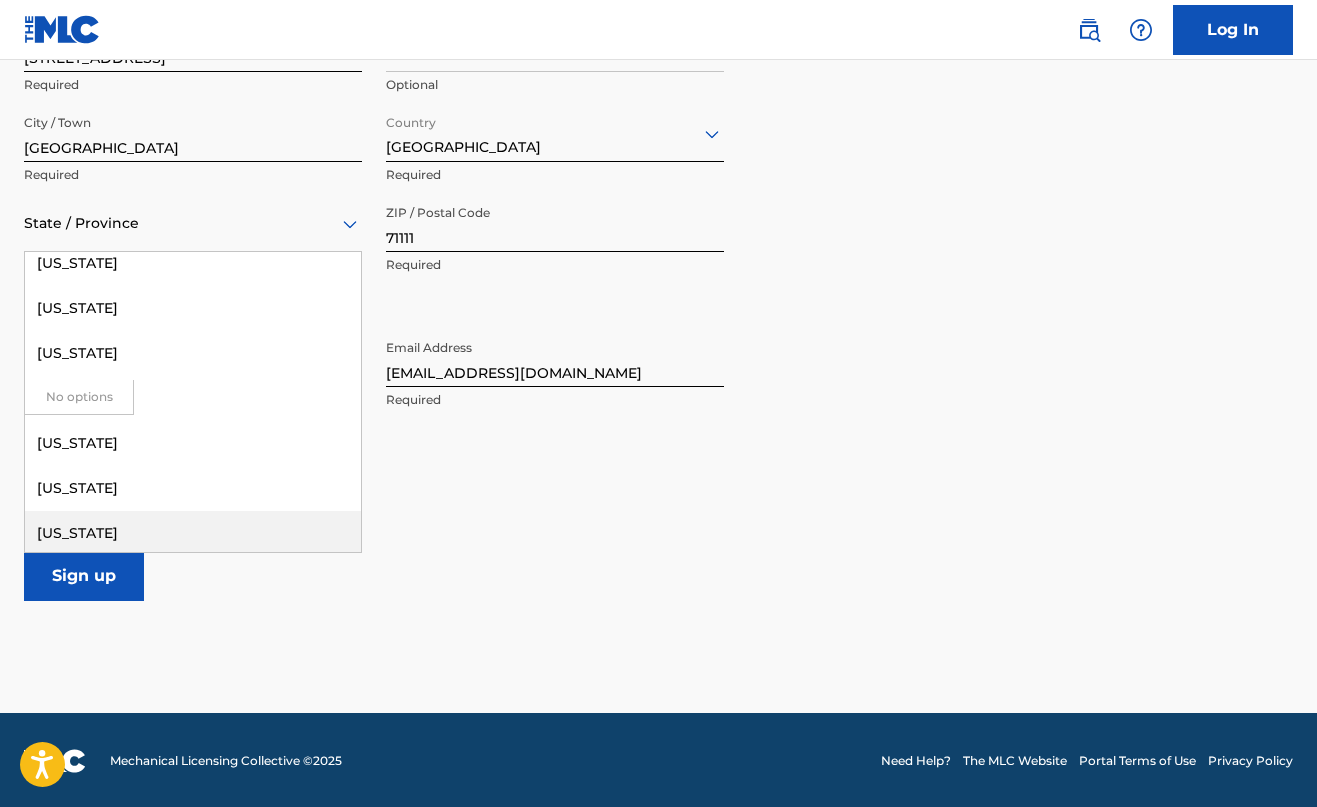 click on "[US_STATE]" at bounding box center (193, 533) 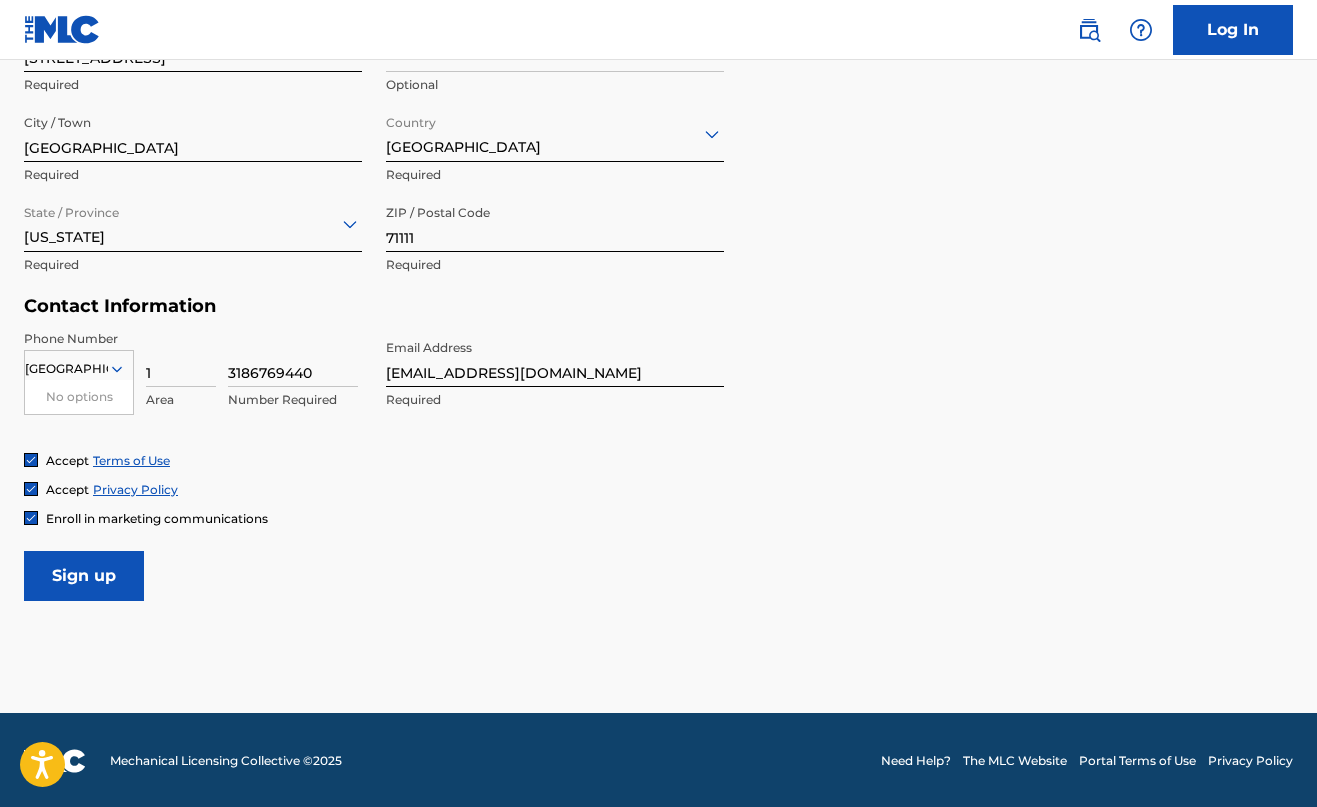 click on "Sign up" at bounding box center [84, 576] 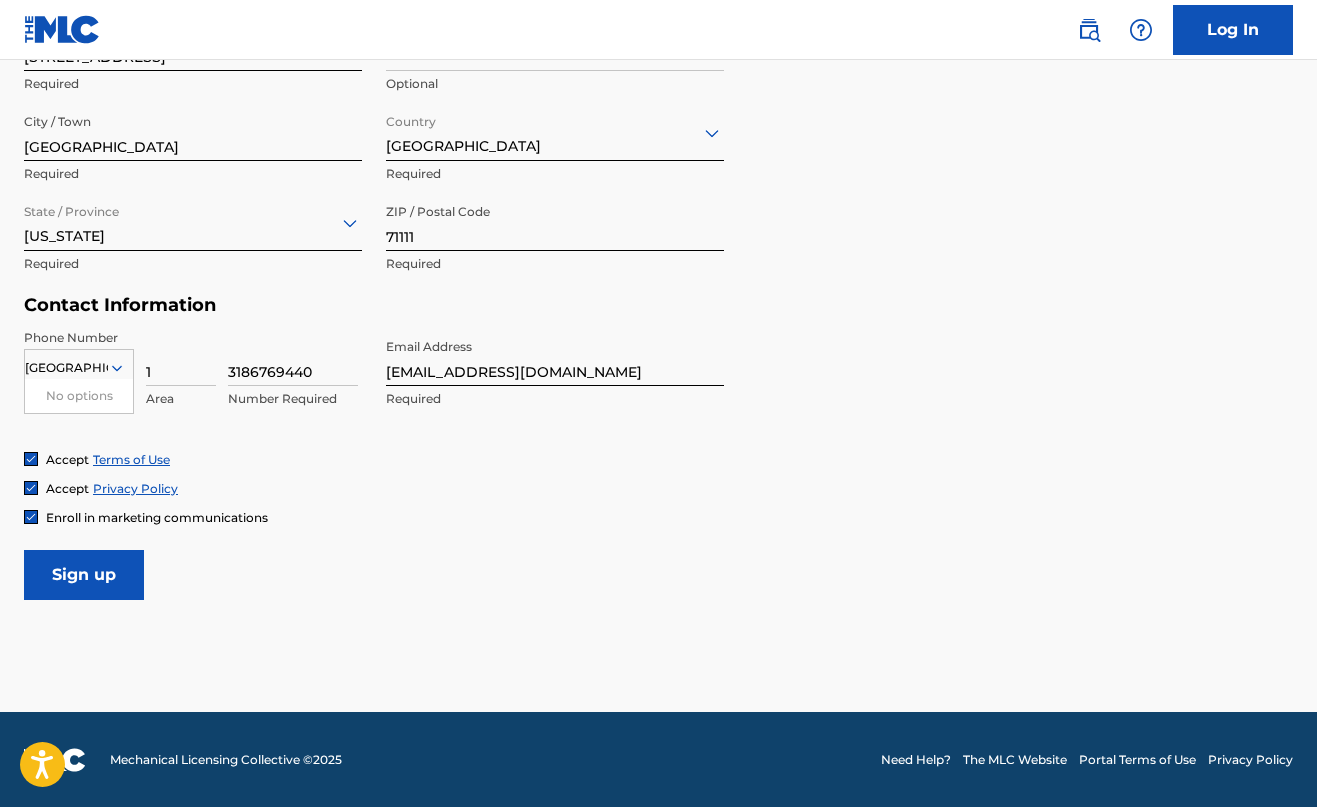 scroll, scrollTop: 755, scrollLeft: 0, axis: vertical 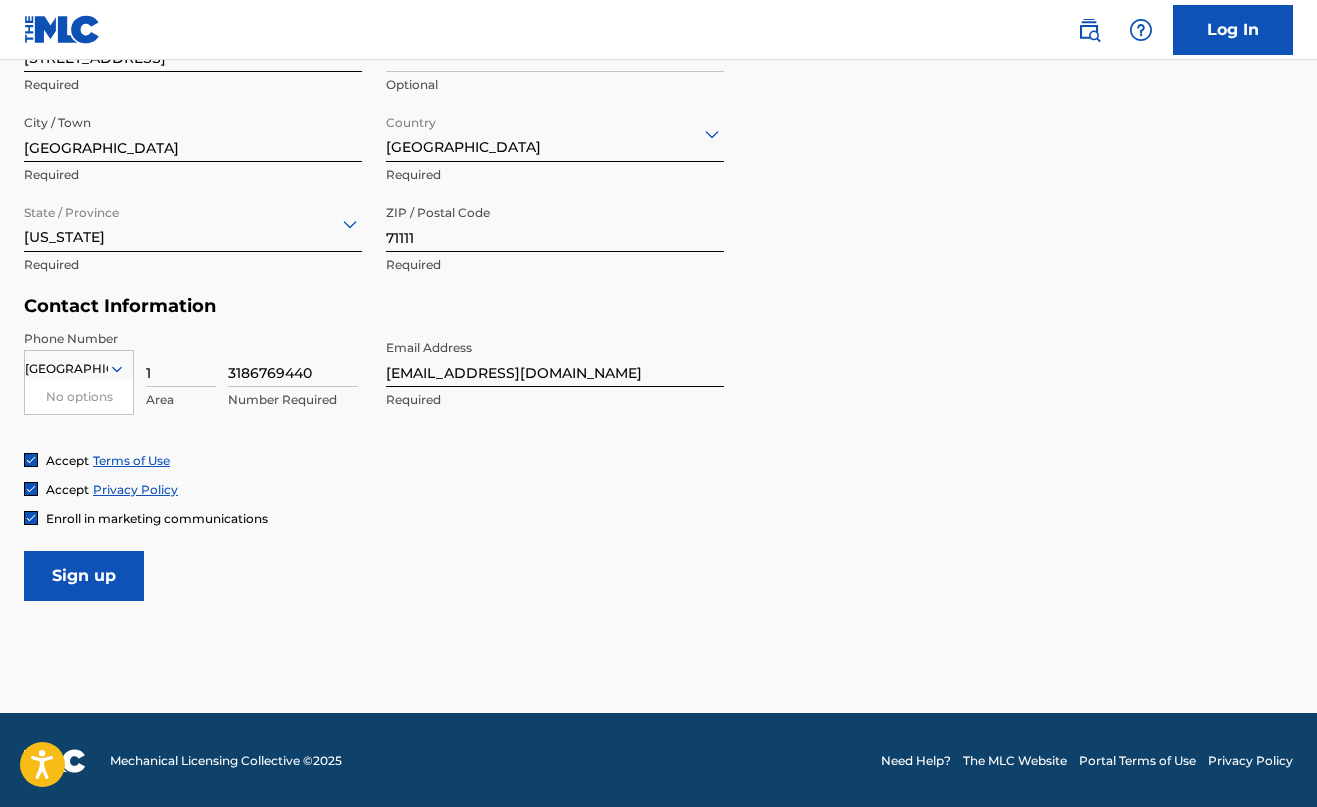 click on "Accept Terms of Use Accept Privacy Policy Enroll in marketing communications" at bounding box center (658, 489) 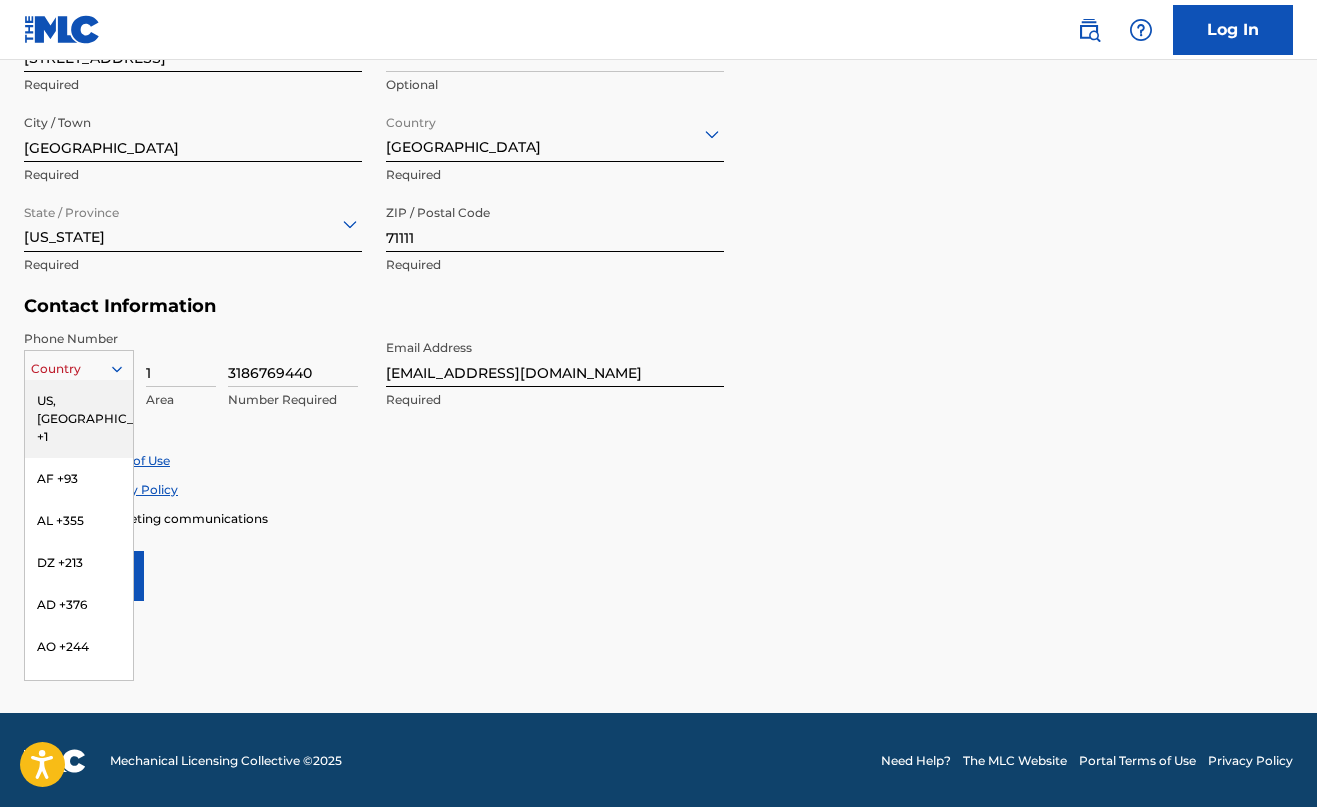 click on "Country [GEOGRAPHIC_DATA]" at bounding box center [79, 369] 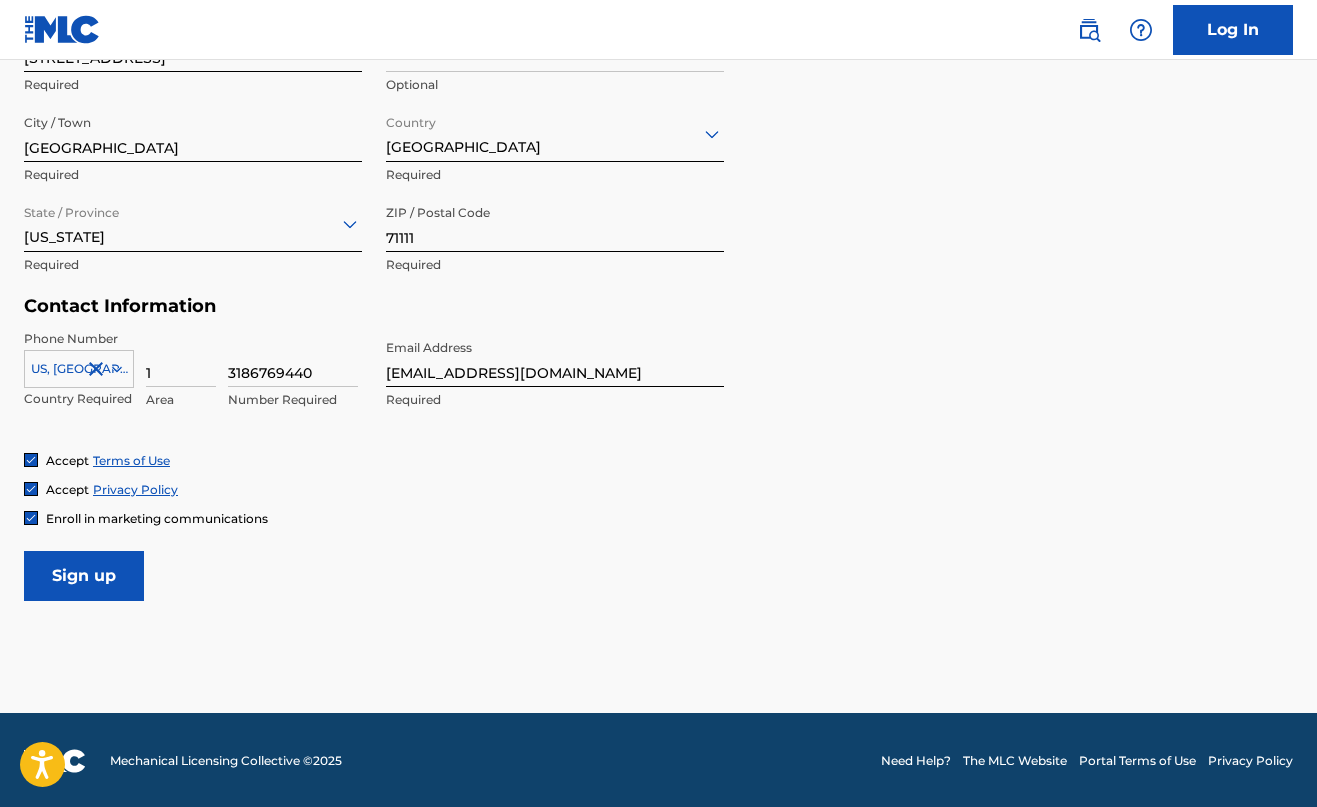 click on "Sign up" at bounding box center [84, 576] 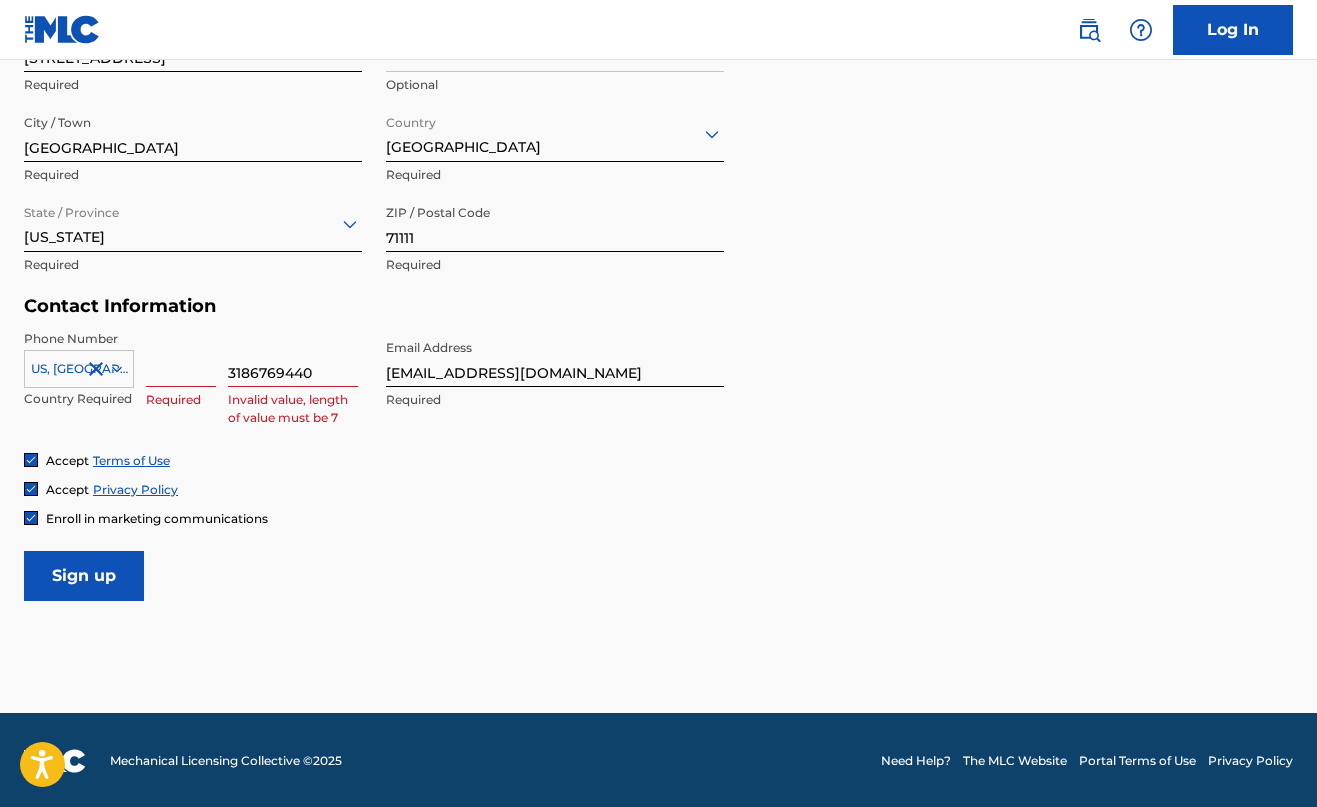 type 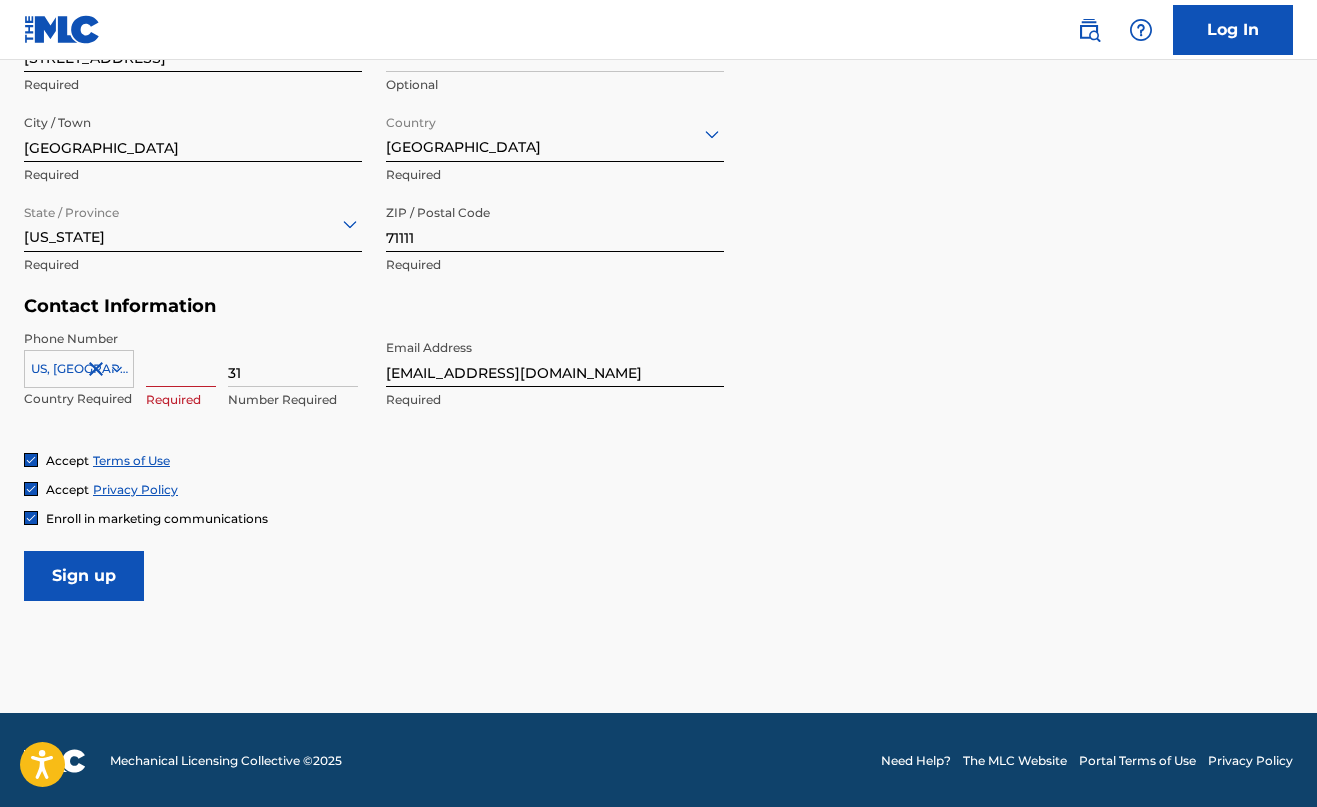 type on "3" 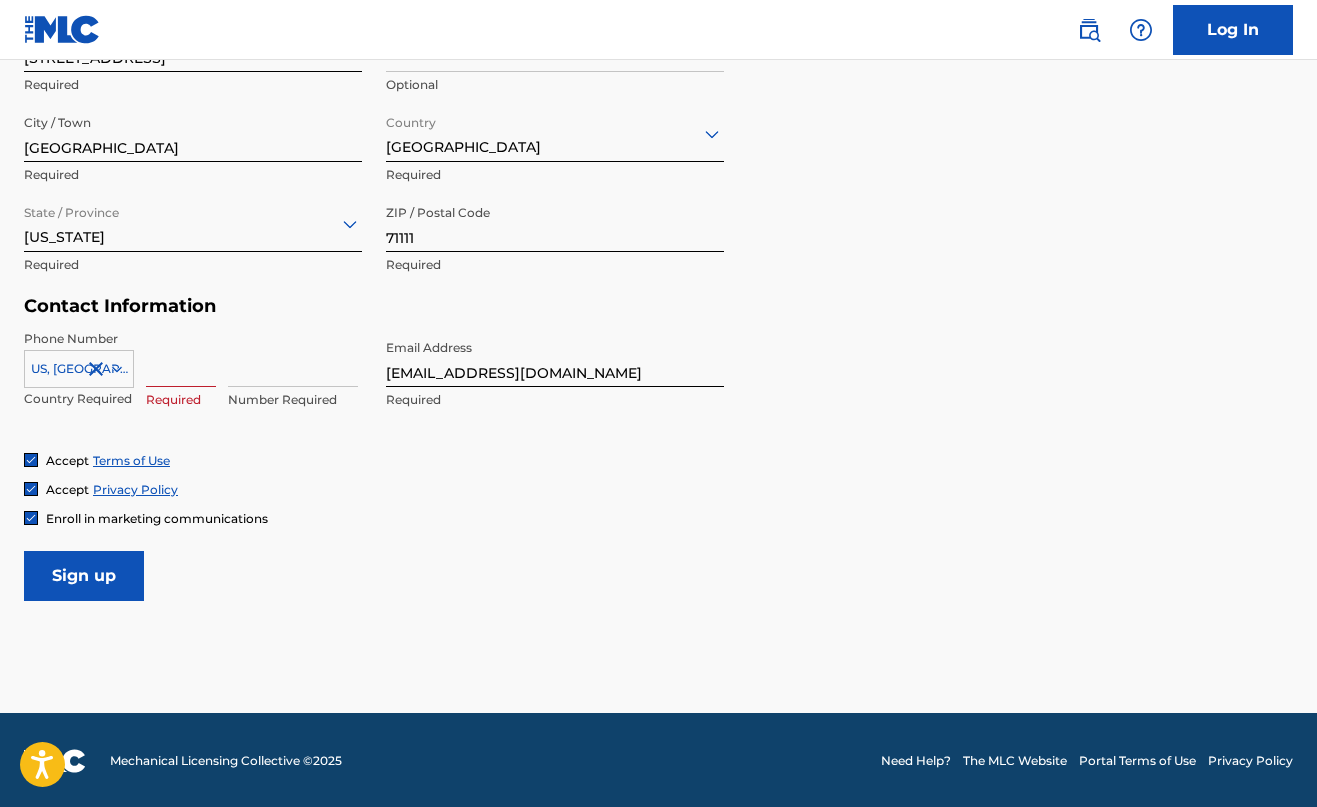type 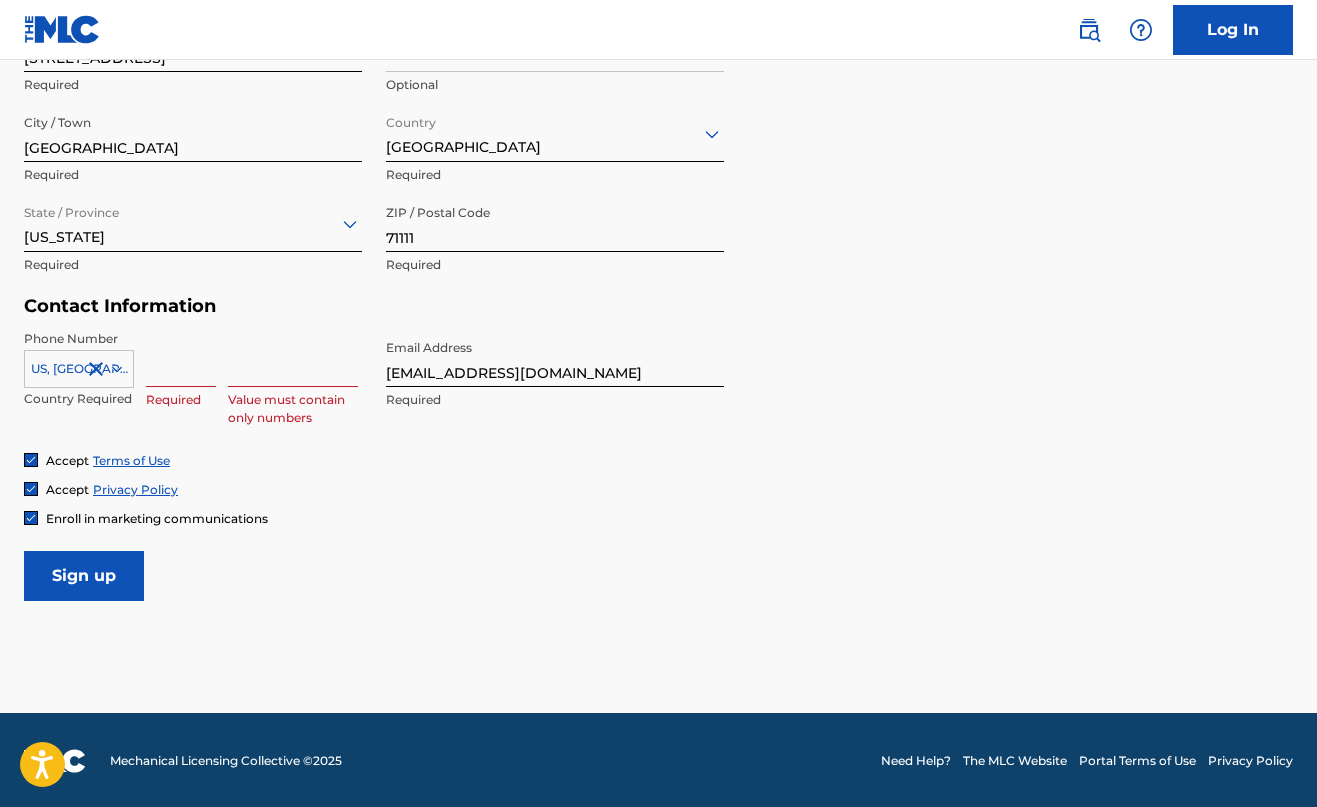 click at bounding box center (181, 358) 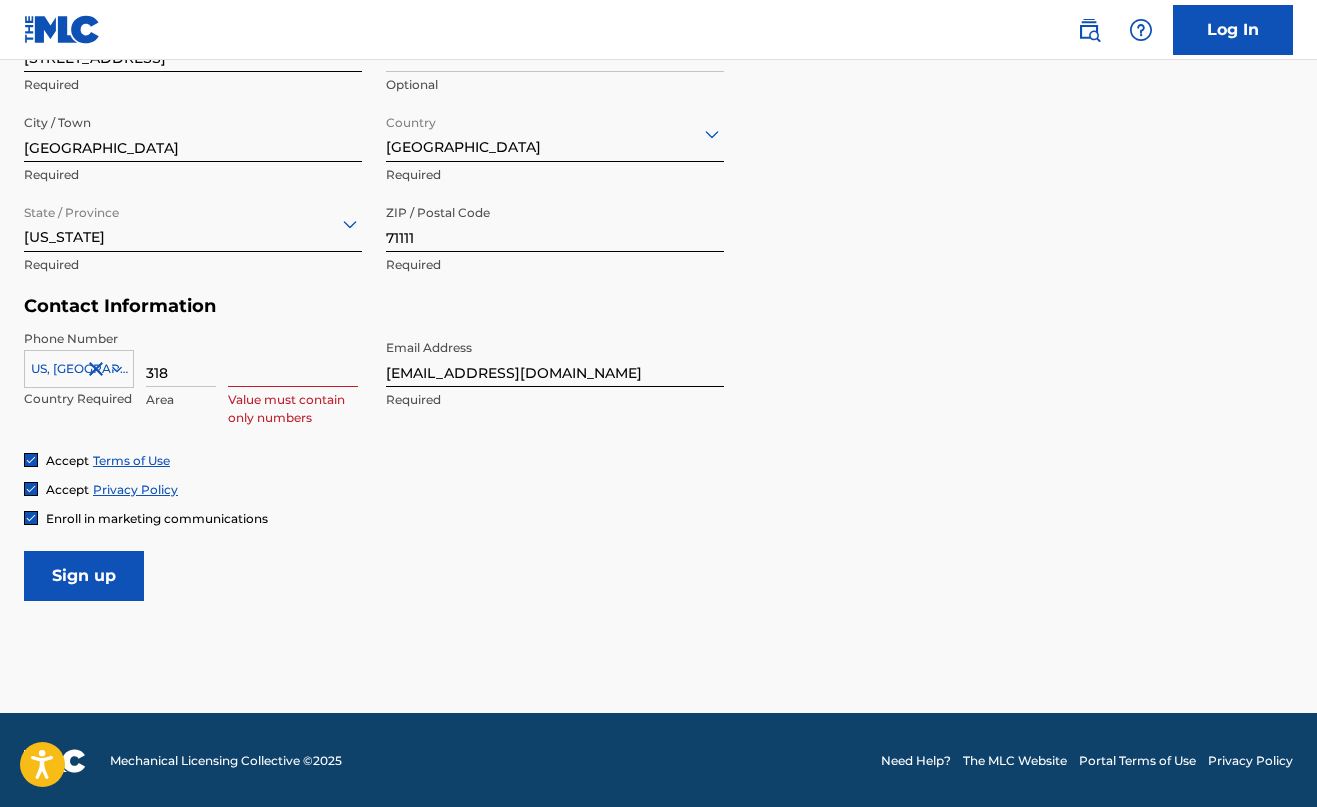 type on "318" 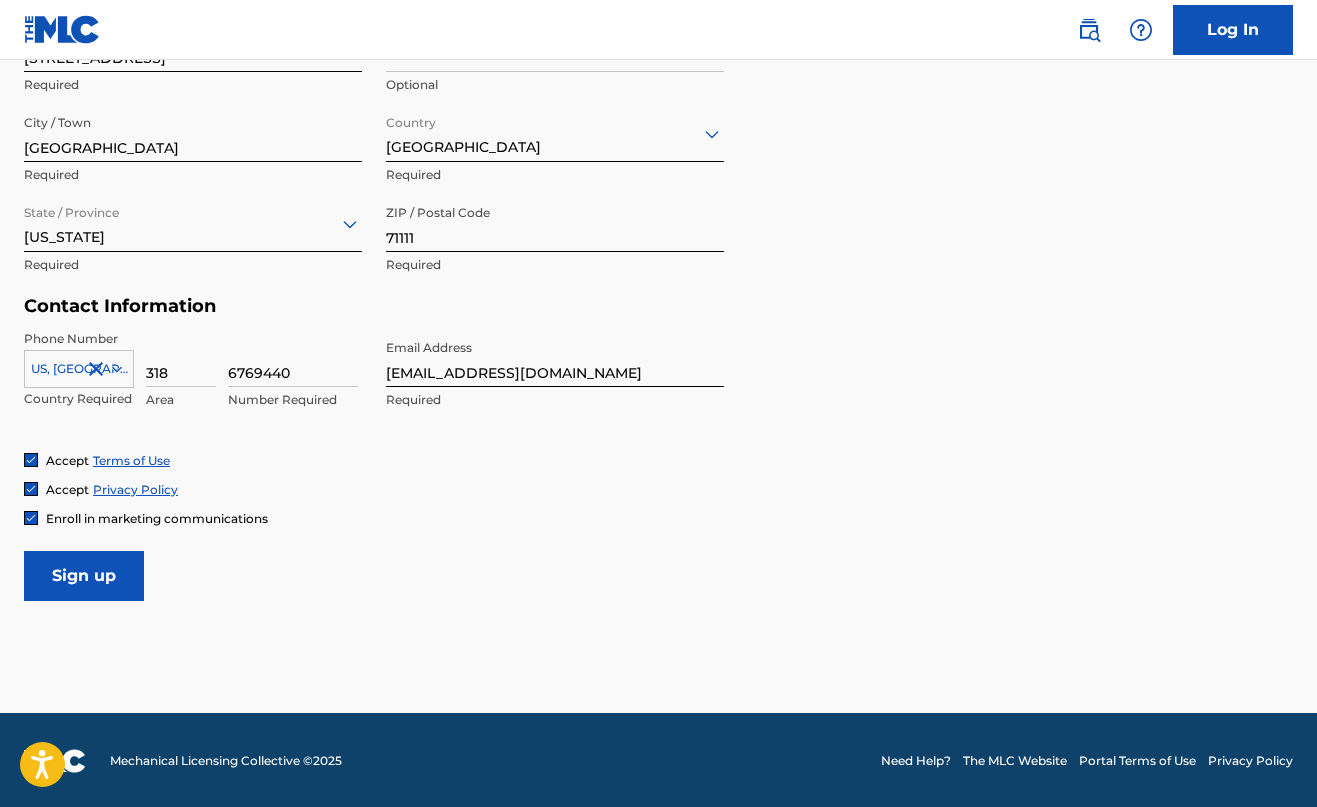 type on "6769440" 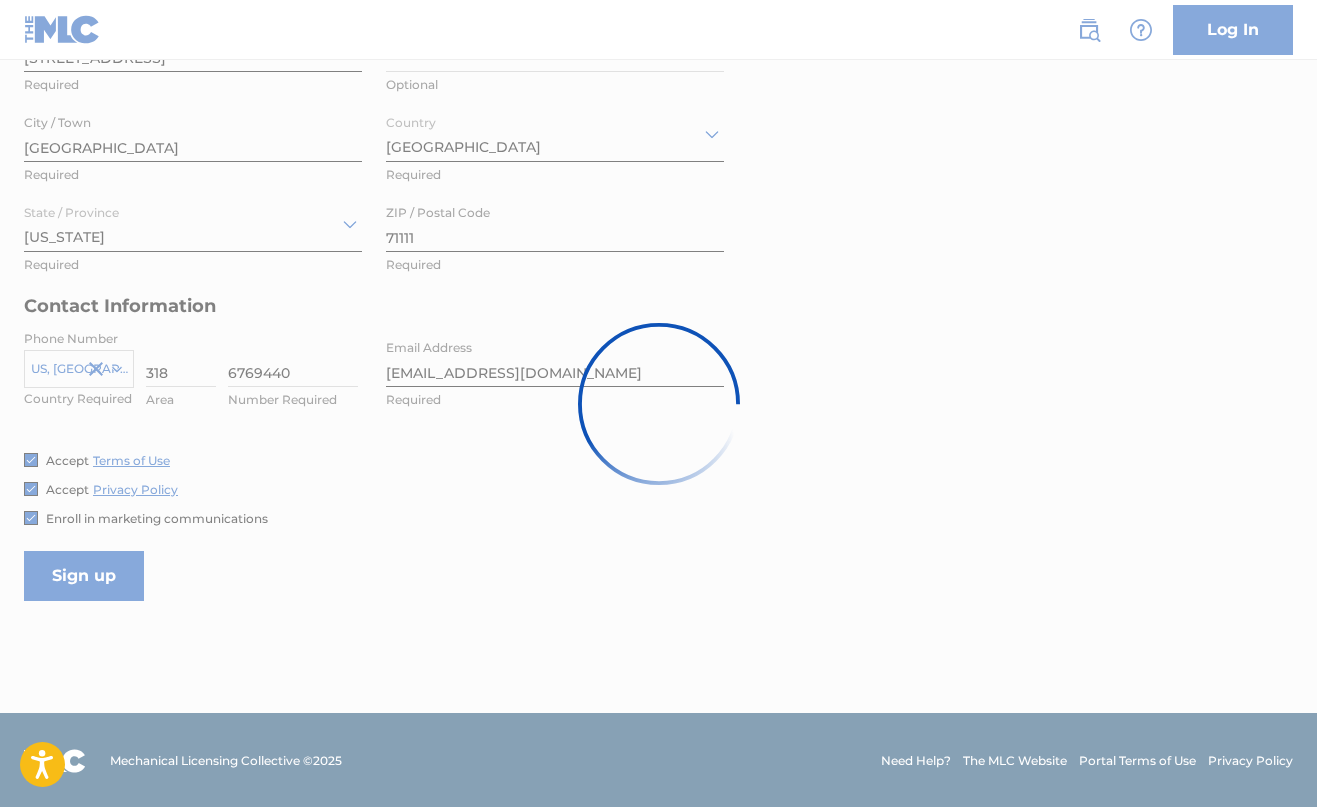 scroll, scrollTop: 0, scrollLeft: 0, axis: both 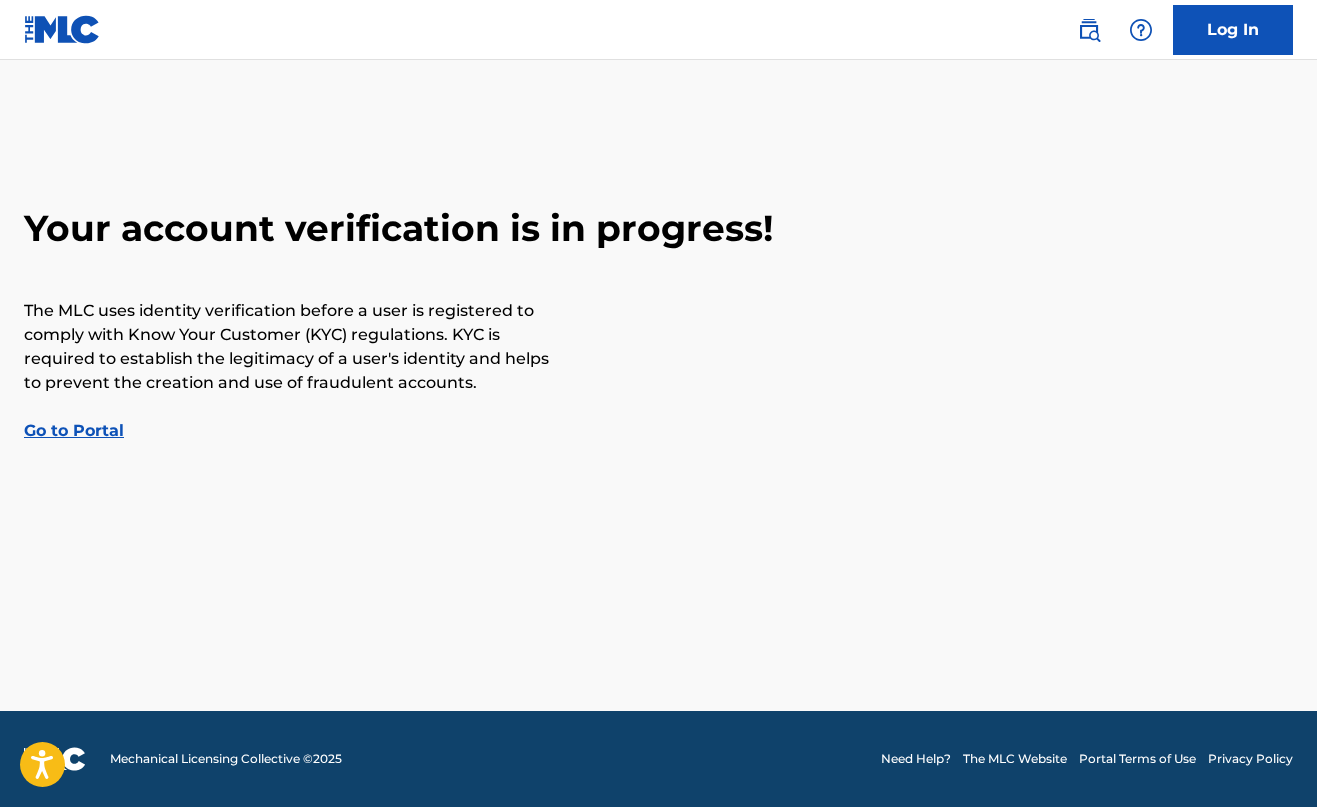 click on "Go to Portal" at bounding box center (74, 430) 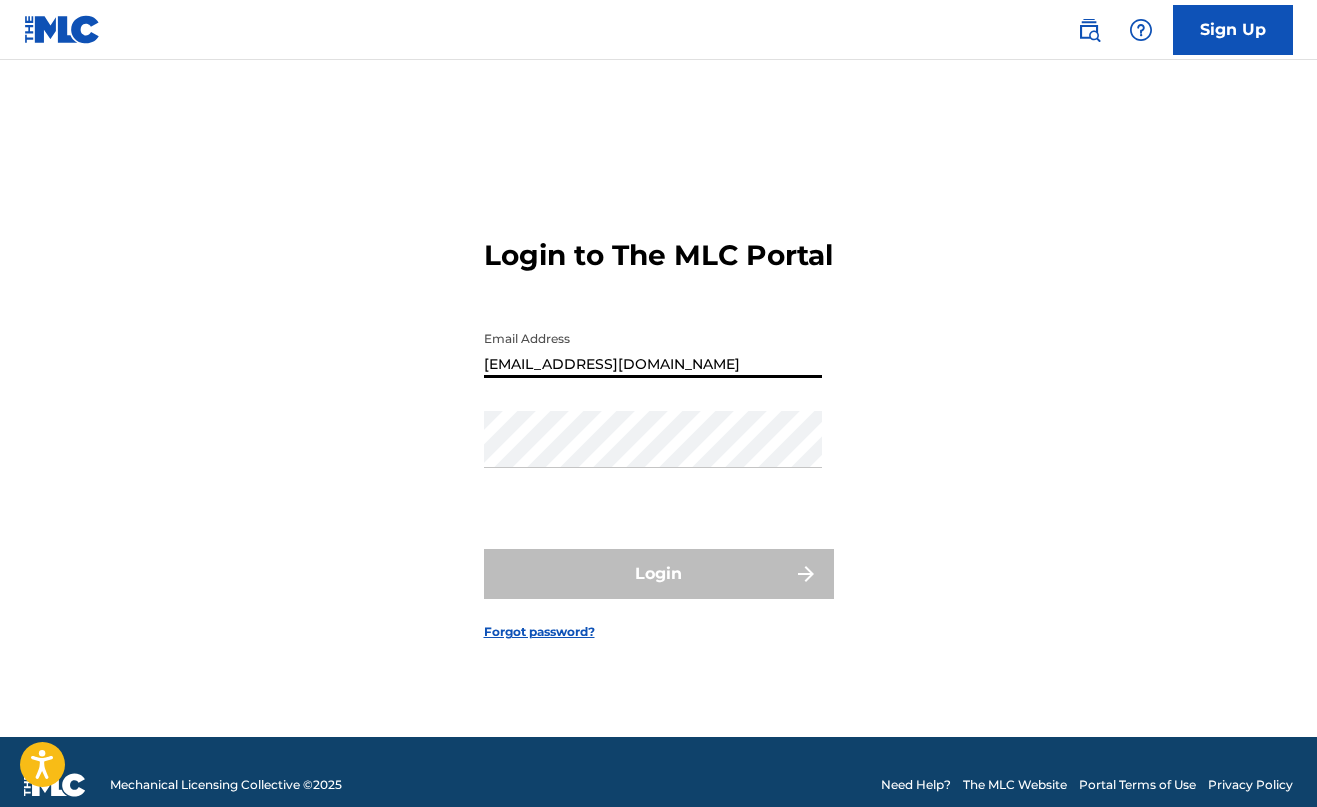 type on "[EMAIL_ADDRESS][DOMAIN_NAME]" 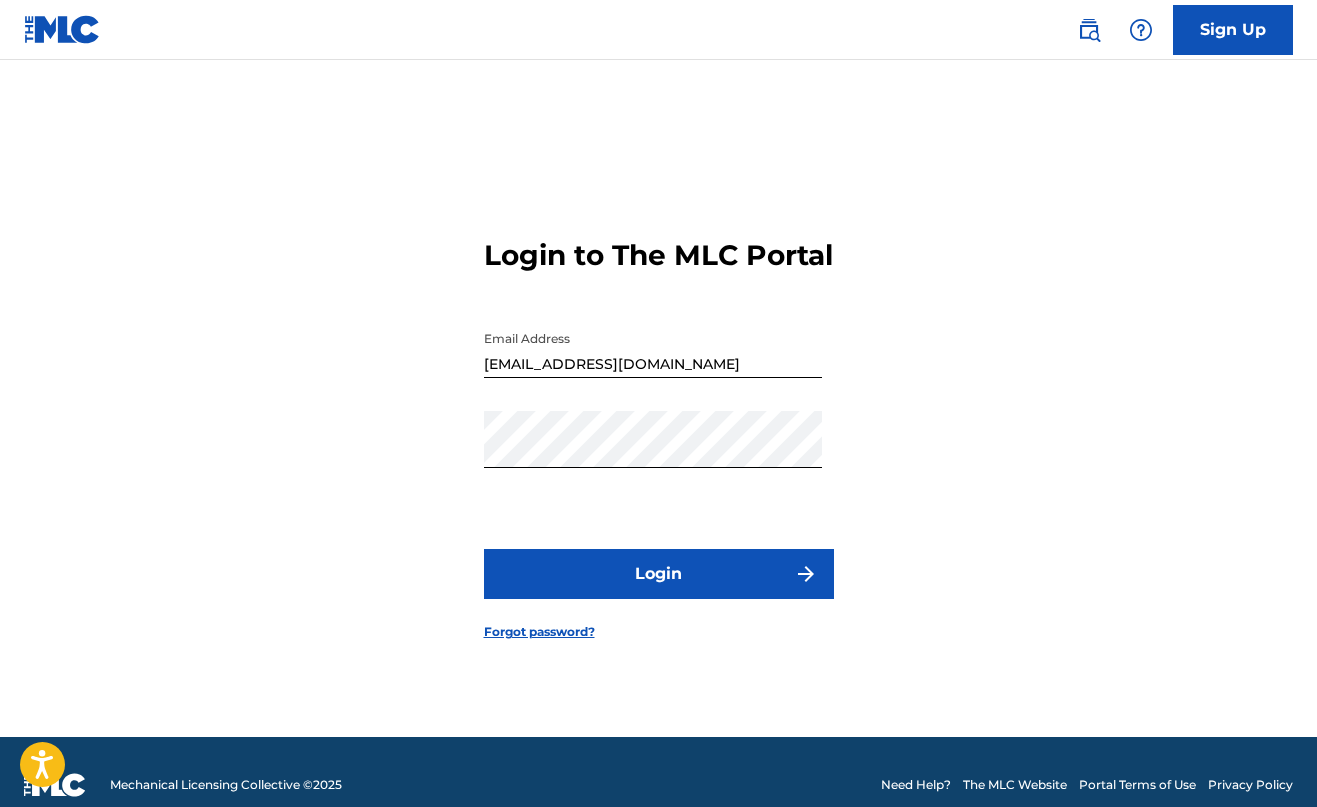 click on "Login" at bounding box center (659, 574) 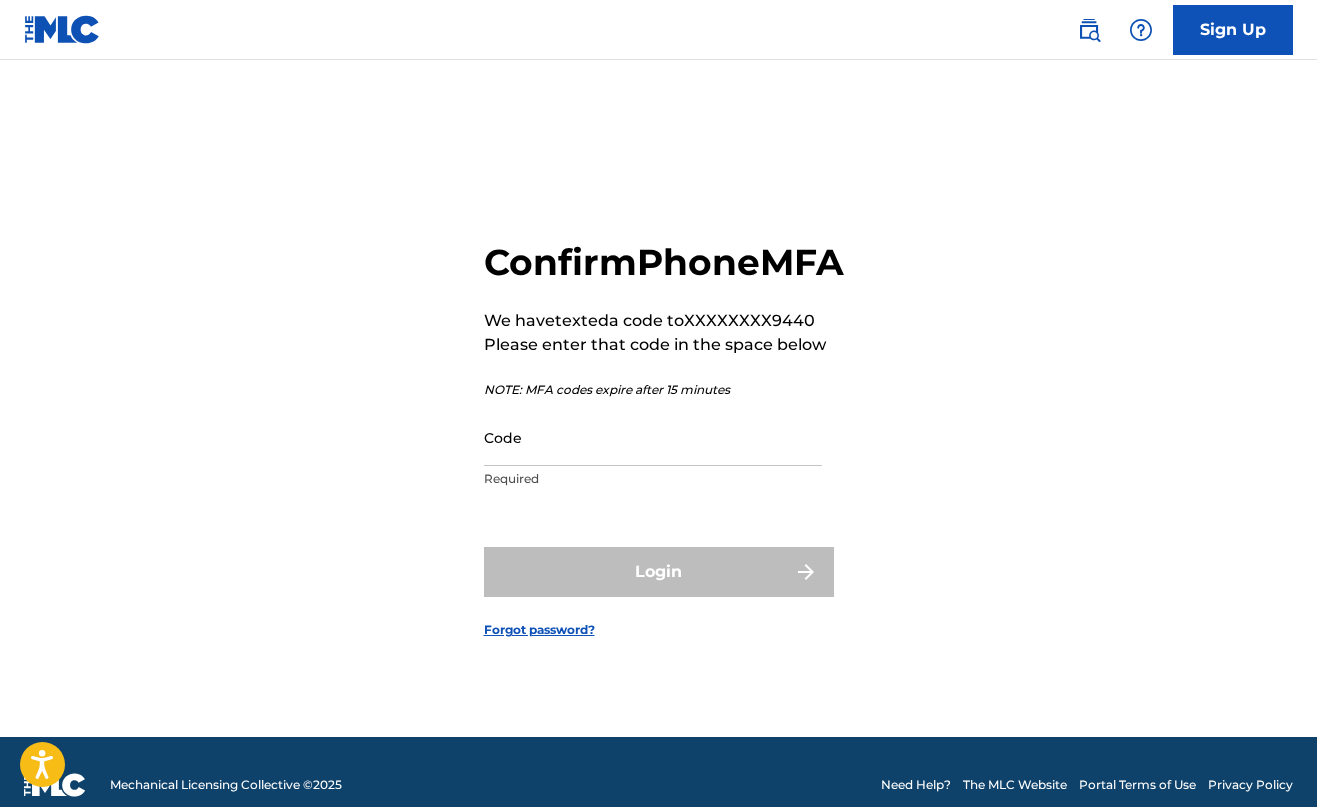 click on "Code" at bounding box center [653, 437] 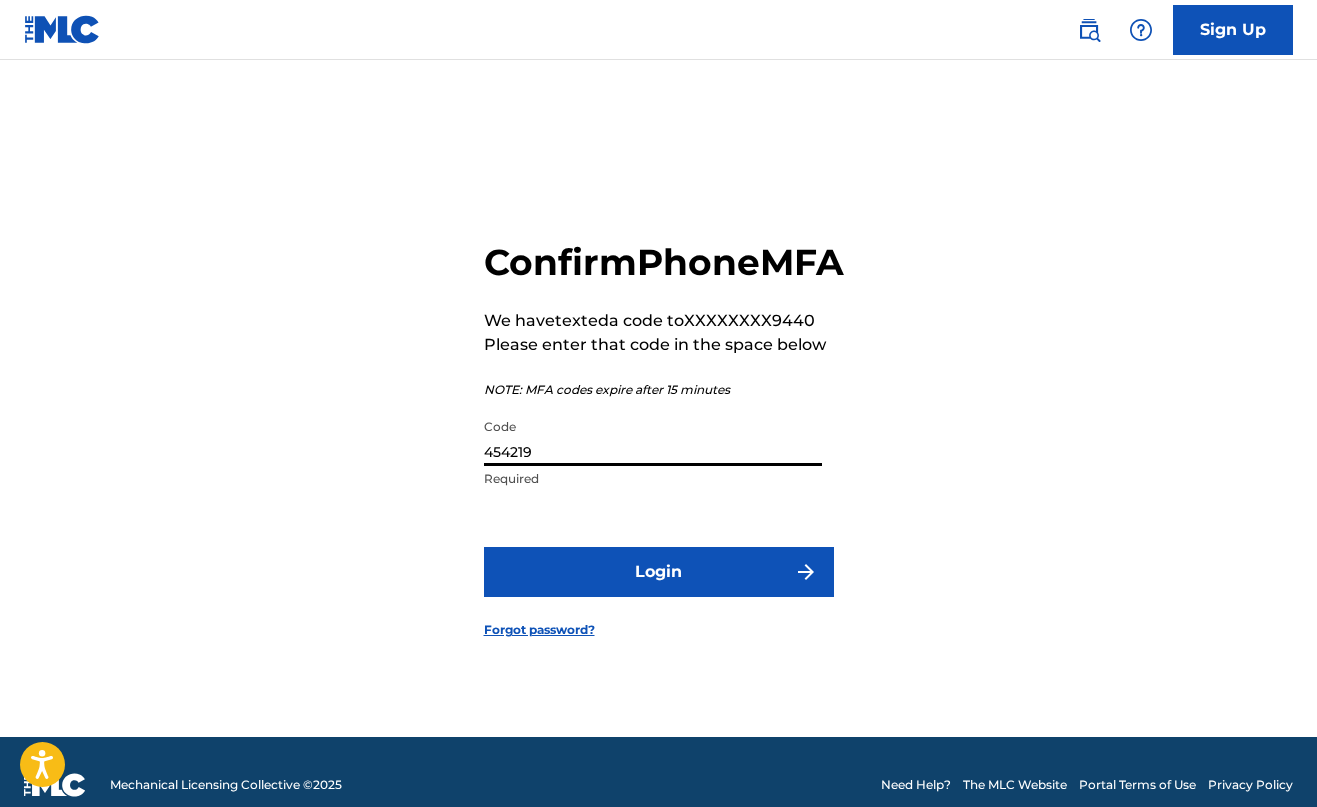 type on "454219" 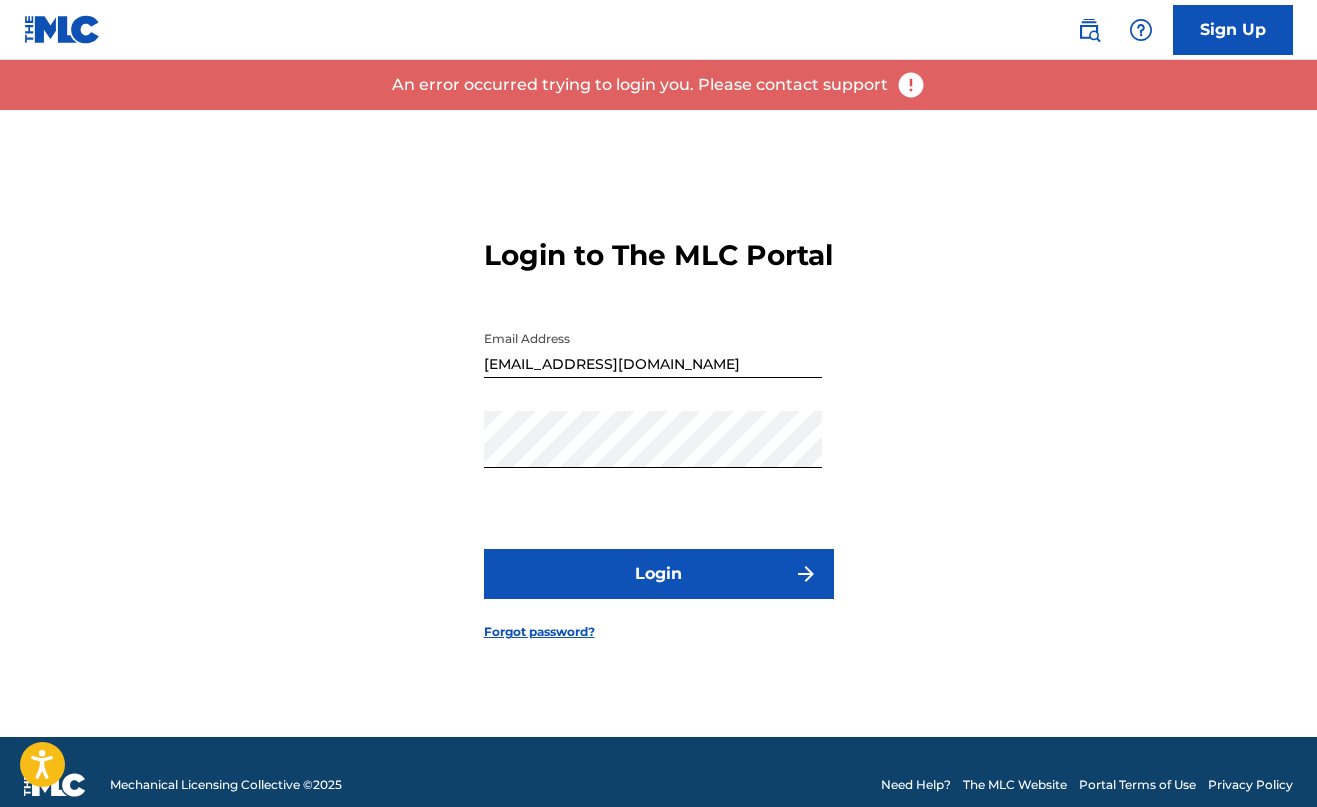 click on "Login" at bounding box center [659, 574] 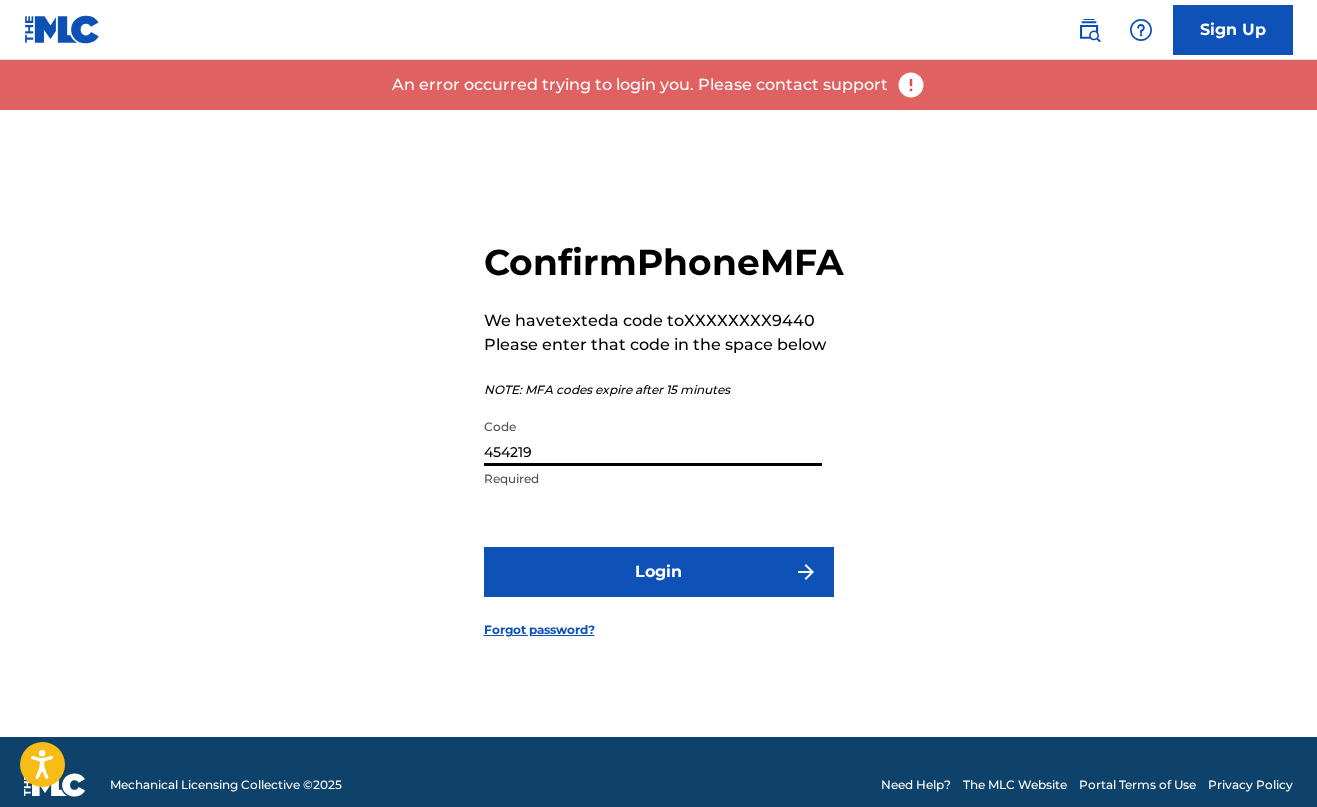 click on "454219" at bounding box center (653, 437) 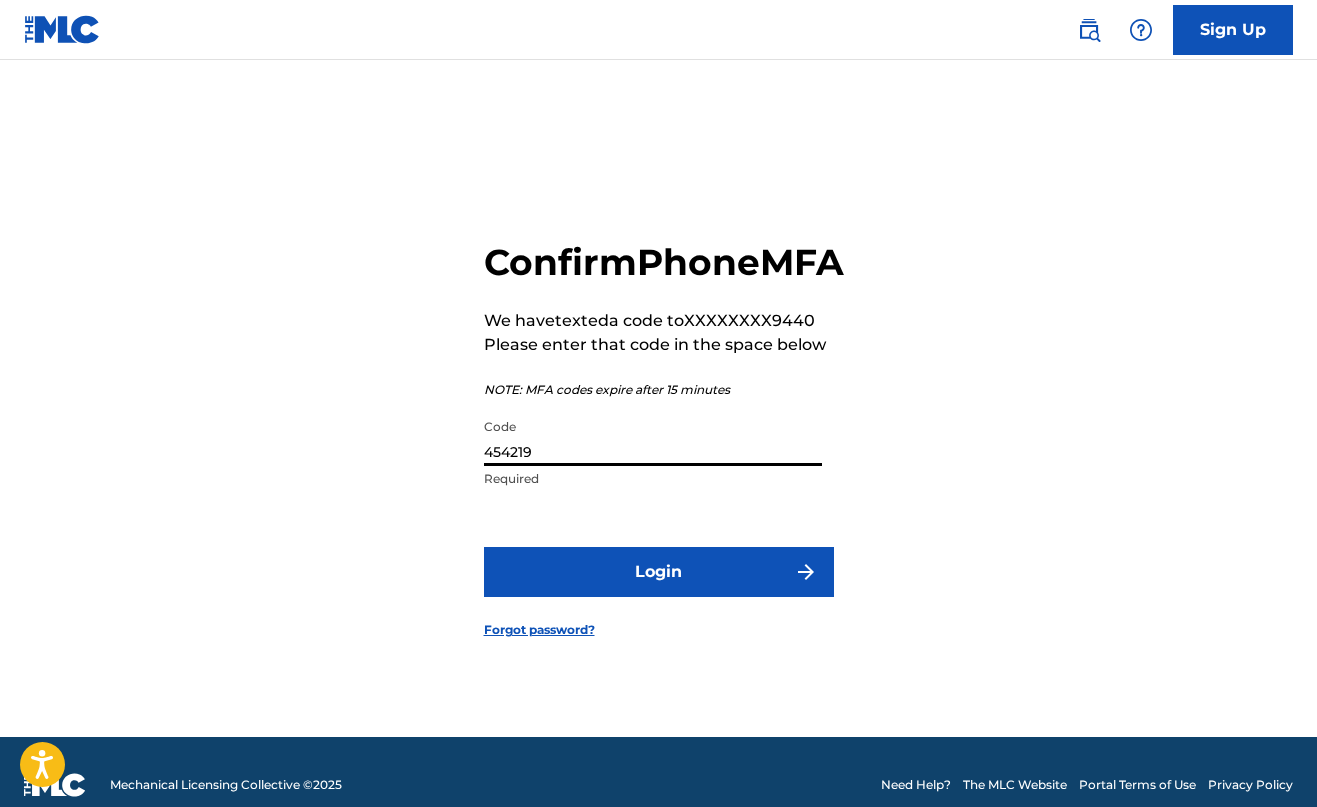click on "454219" at bounding box center [653, 437] 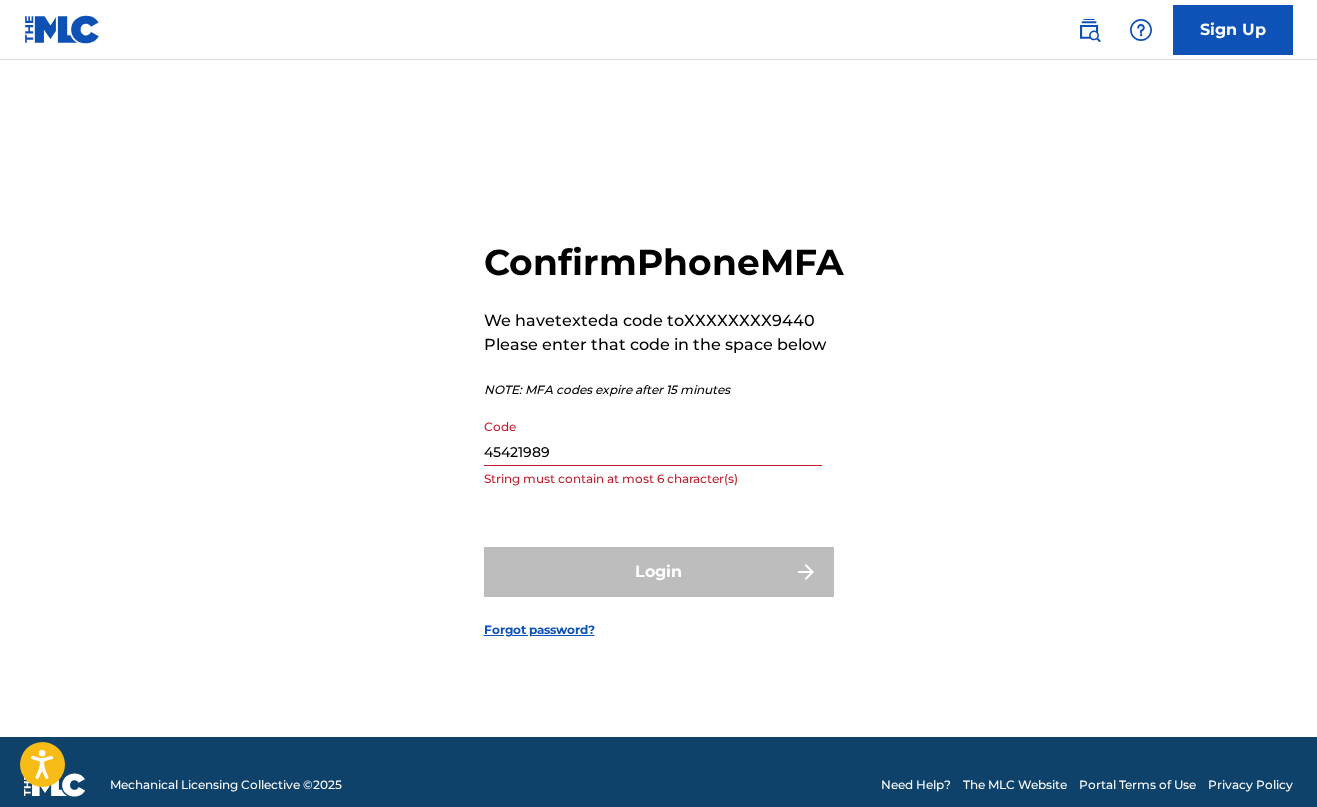 click on "String must contain at most 6 character(s)" at bounding box center [653, 479] 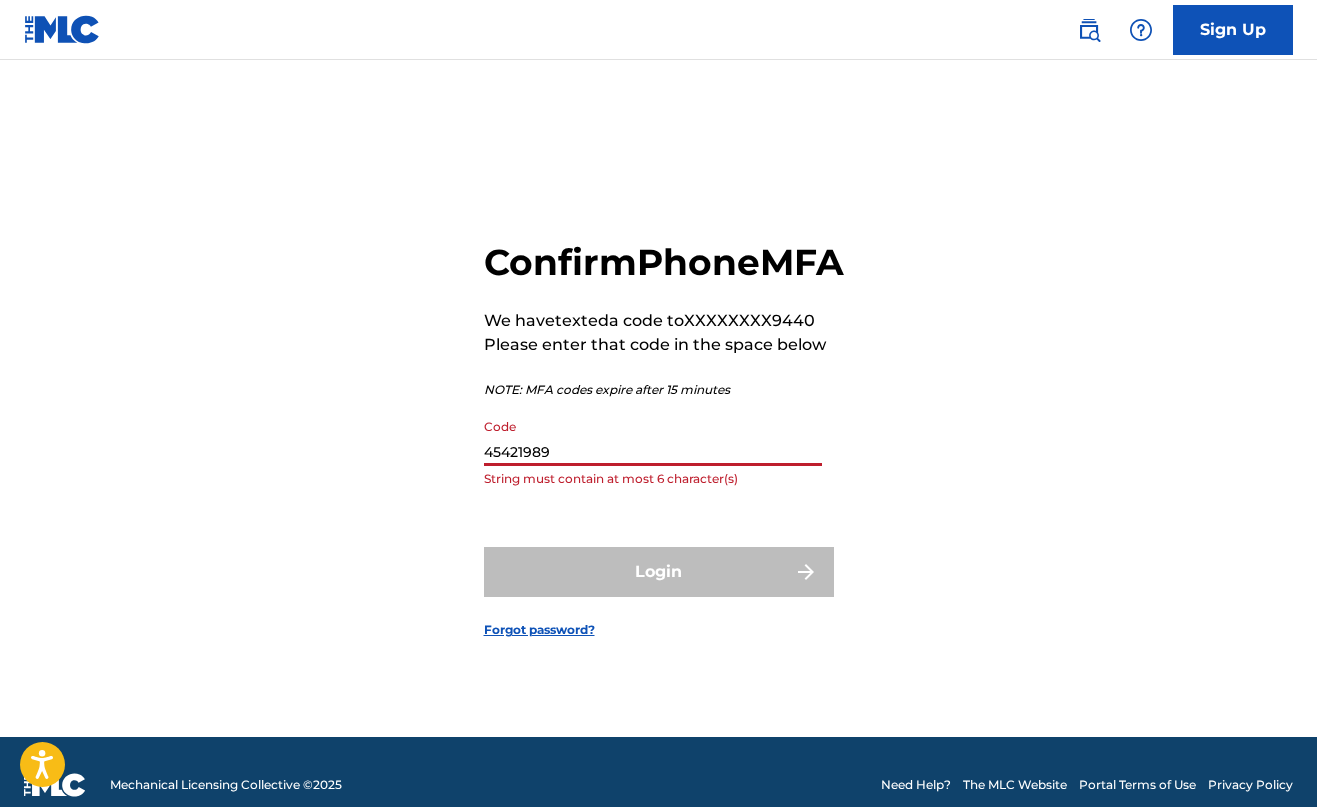 click on "45421989" at bounding box center [653, 437] 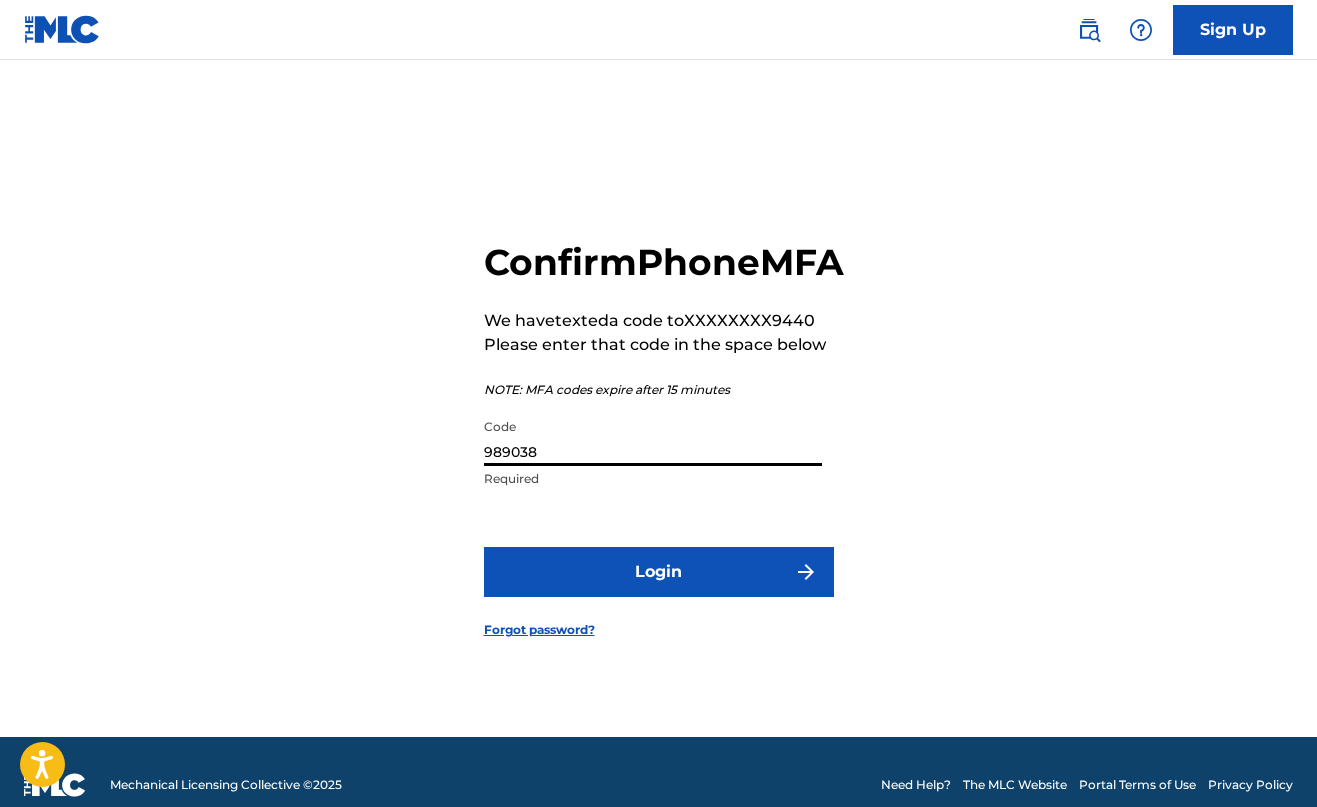 type on "989038" 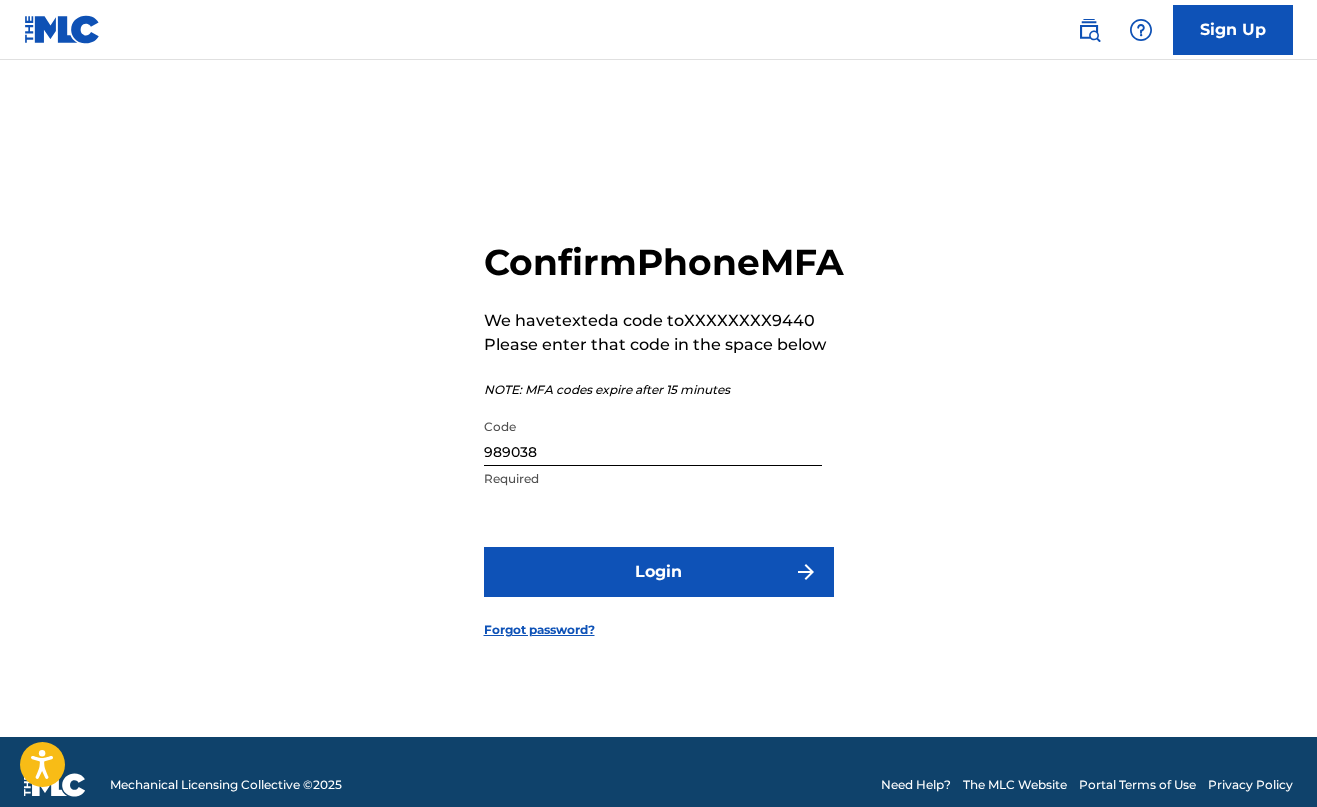 click on "Login" at bounding box center (659, 572) 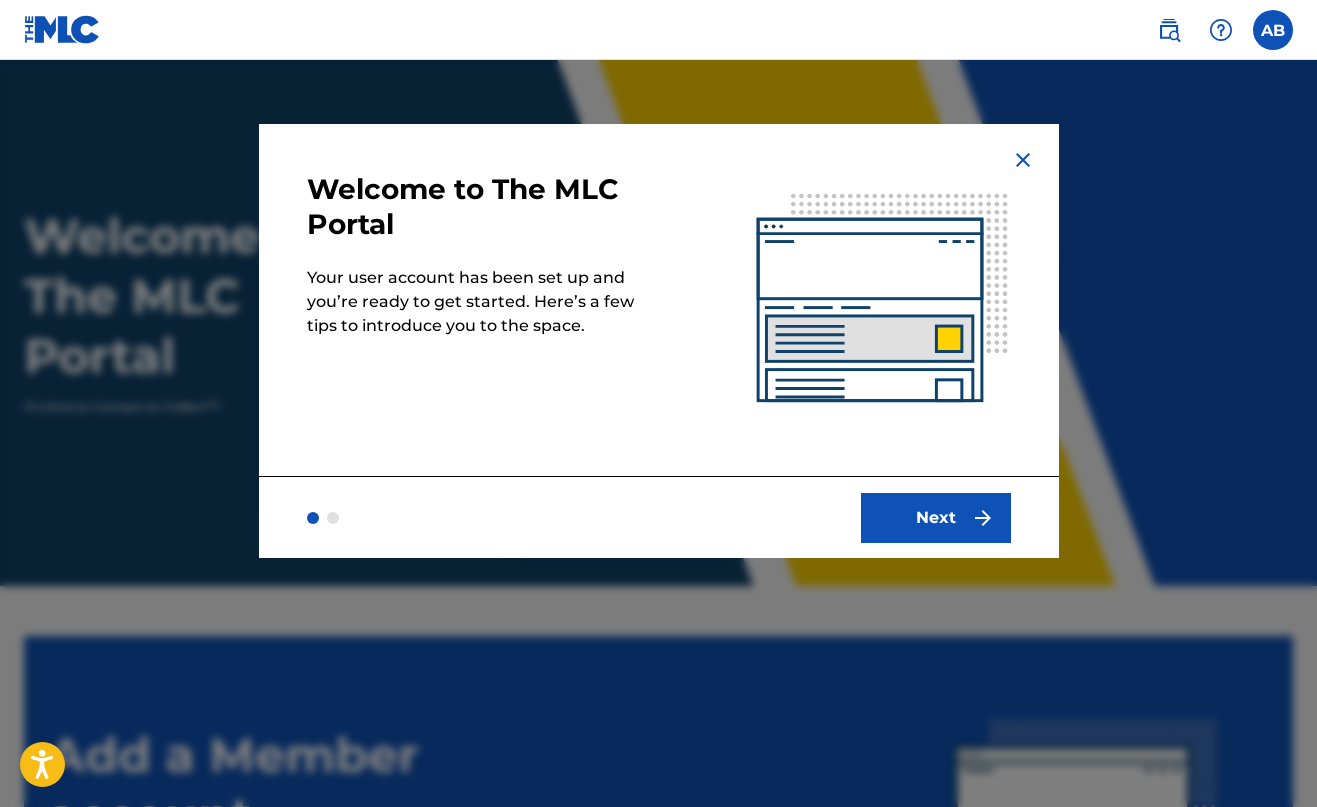 scroll, scrollTop: 0, scrollLeft: 0, axis: both 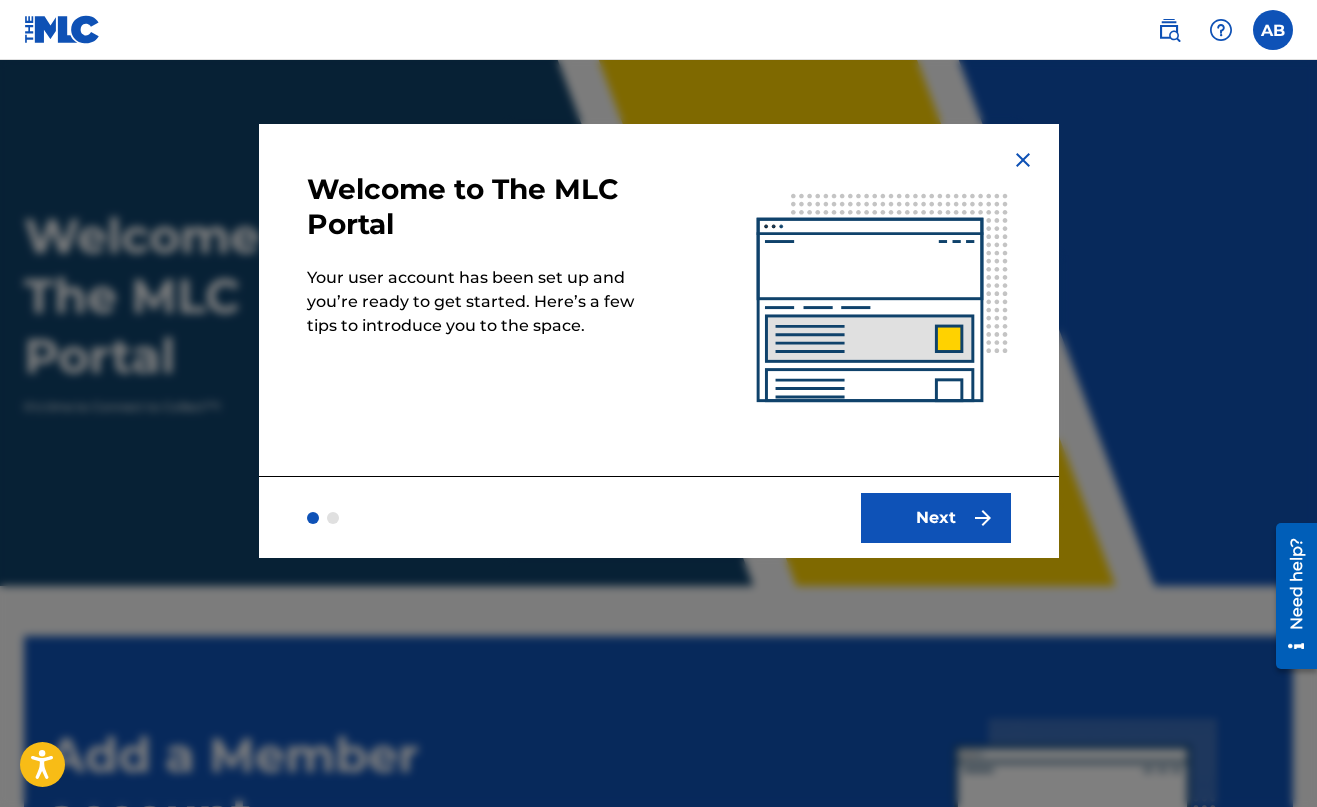 click at bounding box center [883, 300] 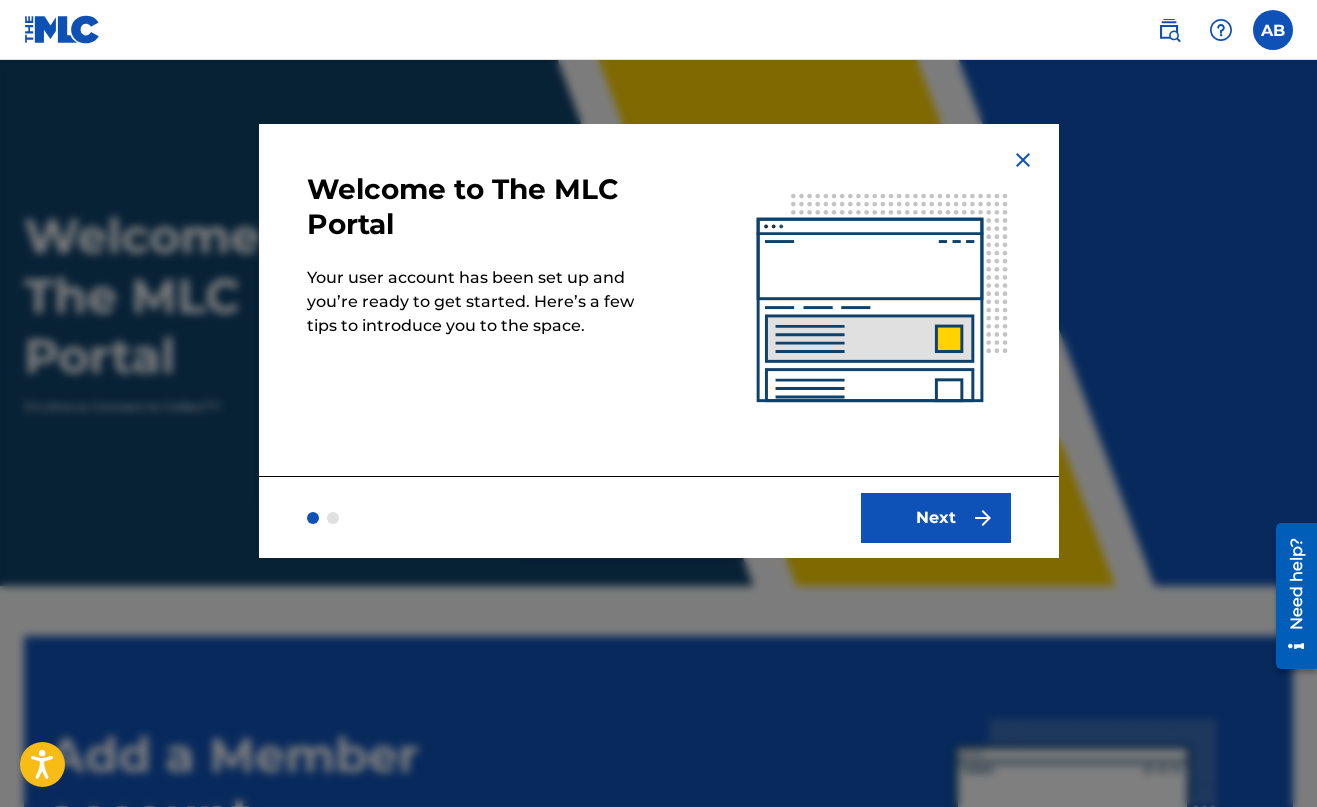 click on "Next" at bounding box center (936, 518) 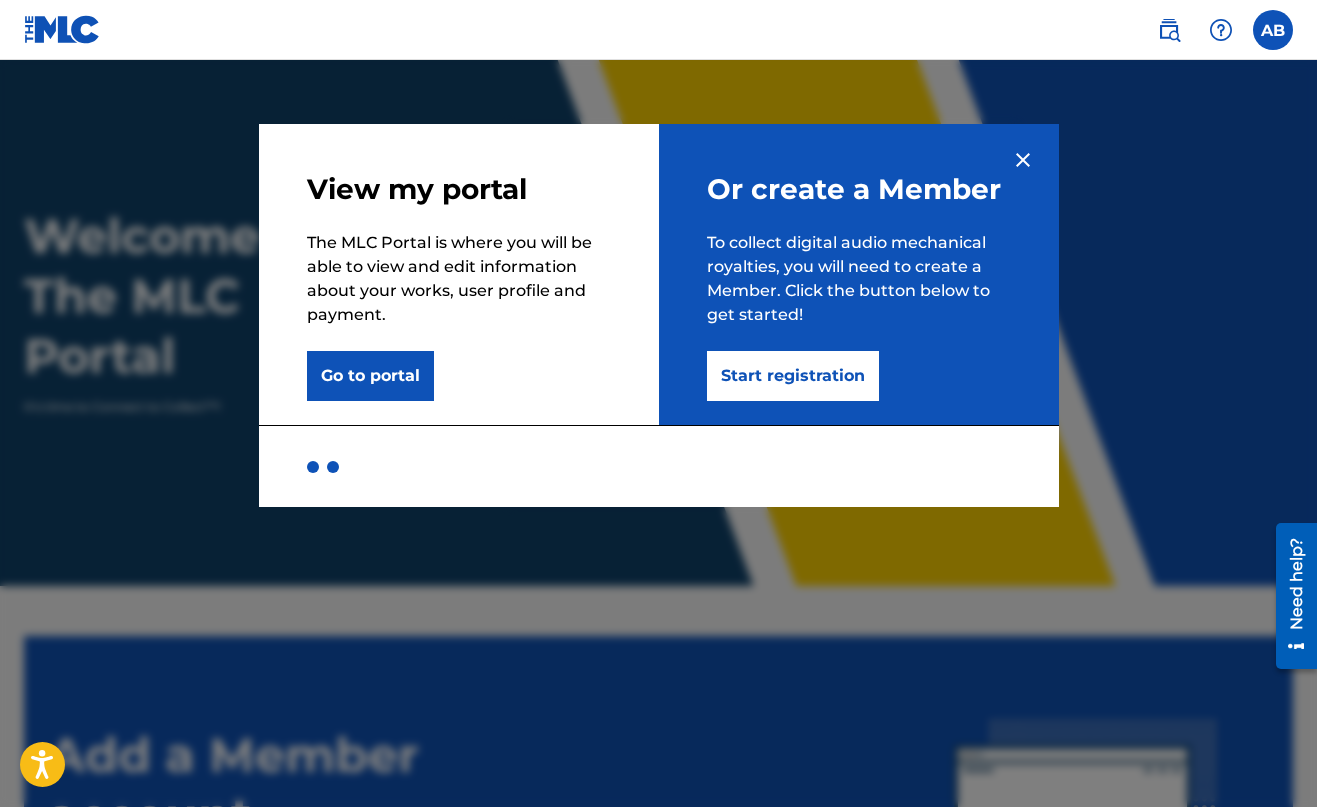 click on "Start registration" at bounding box center (793, 376) 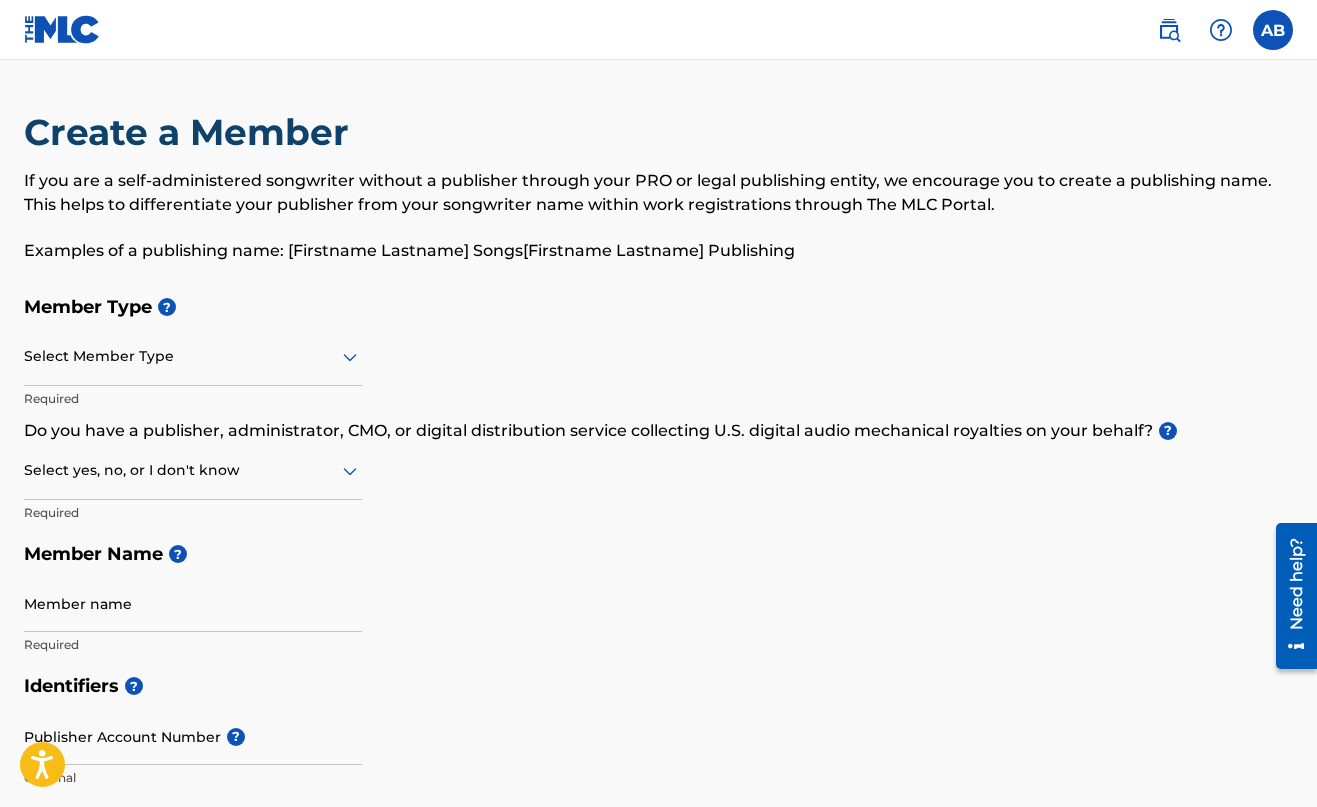 click on "Select Member Type" at bounding box center [193, 357] 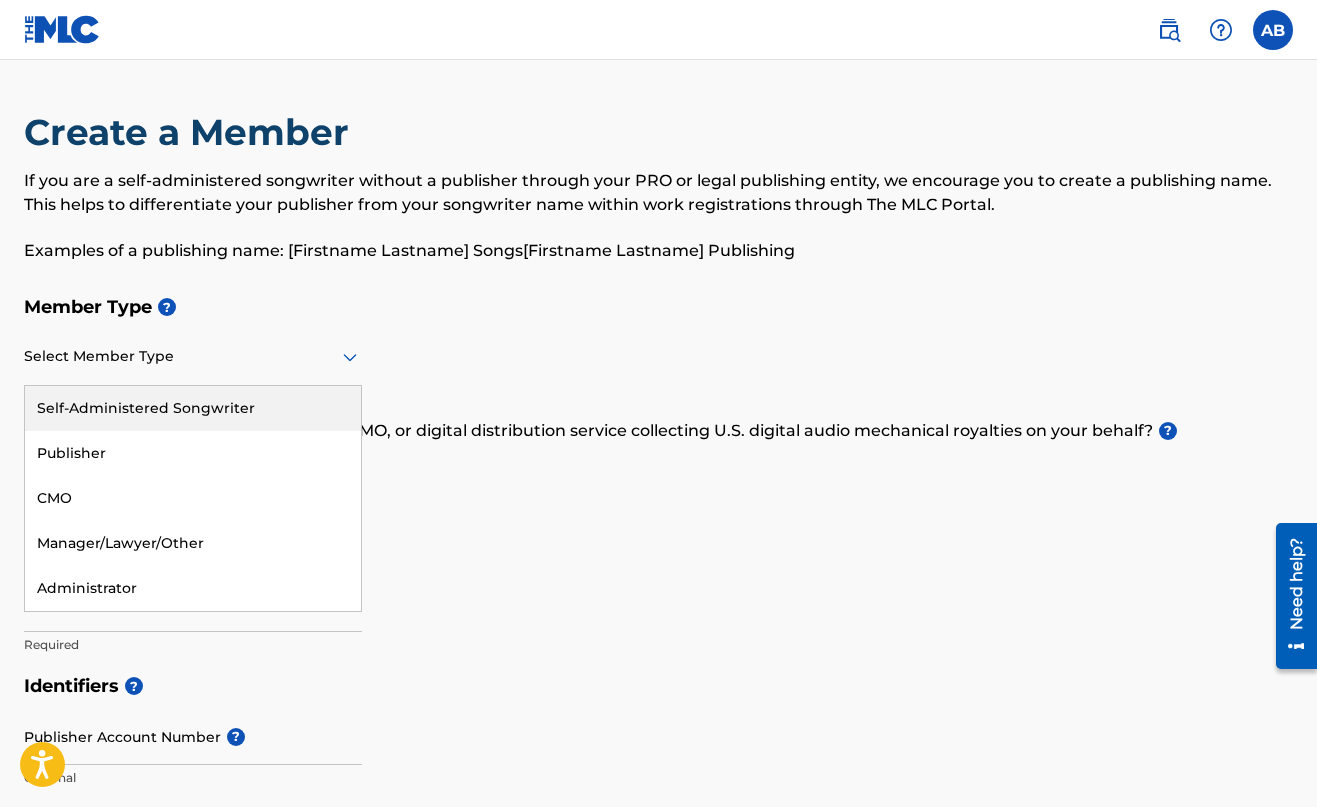 click on "Self-Administered Songwriter" at bounding box center (193, 408) 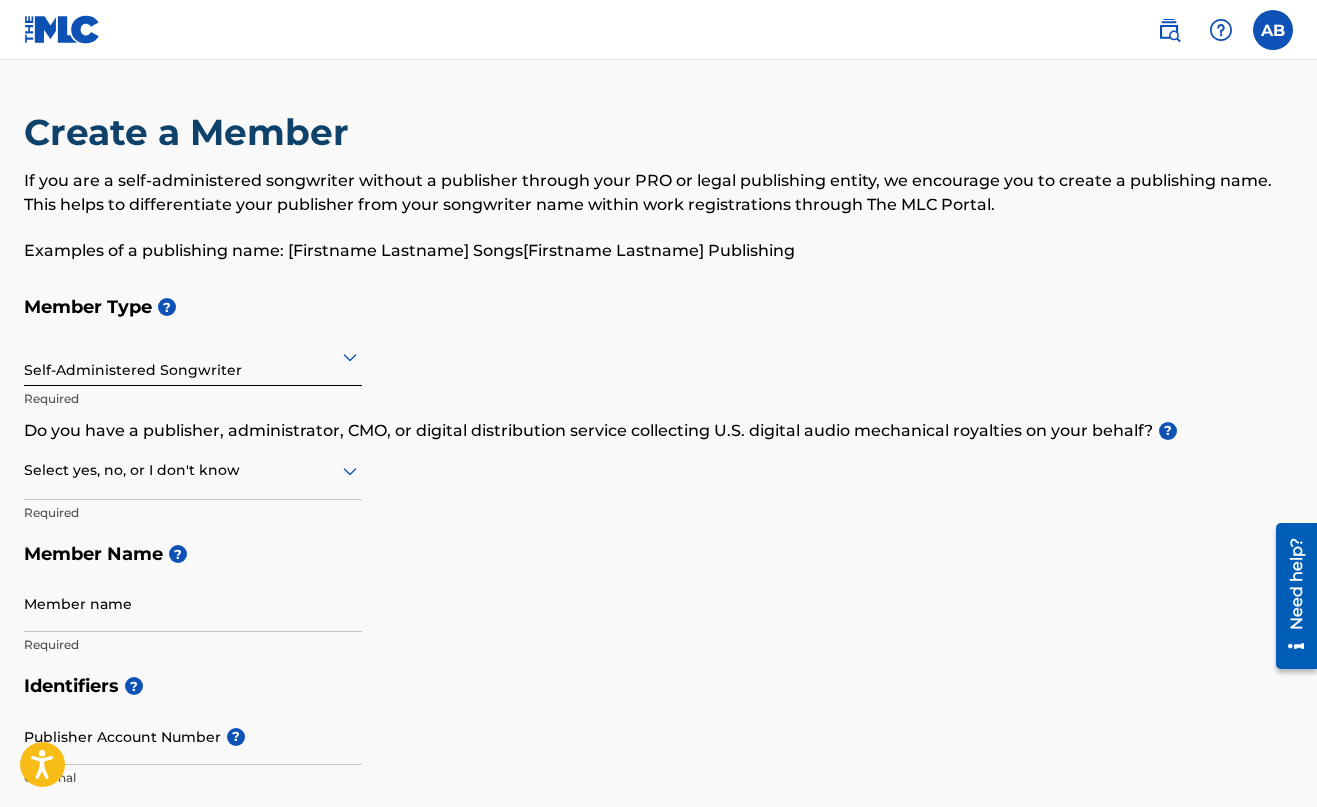 click at bounding box center [193, 470] 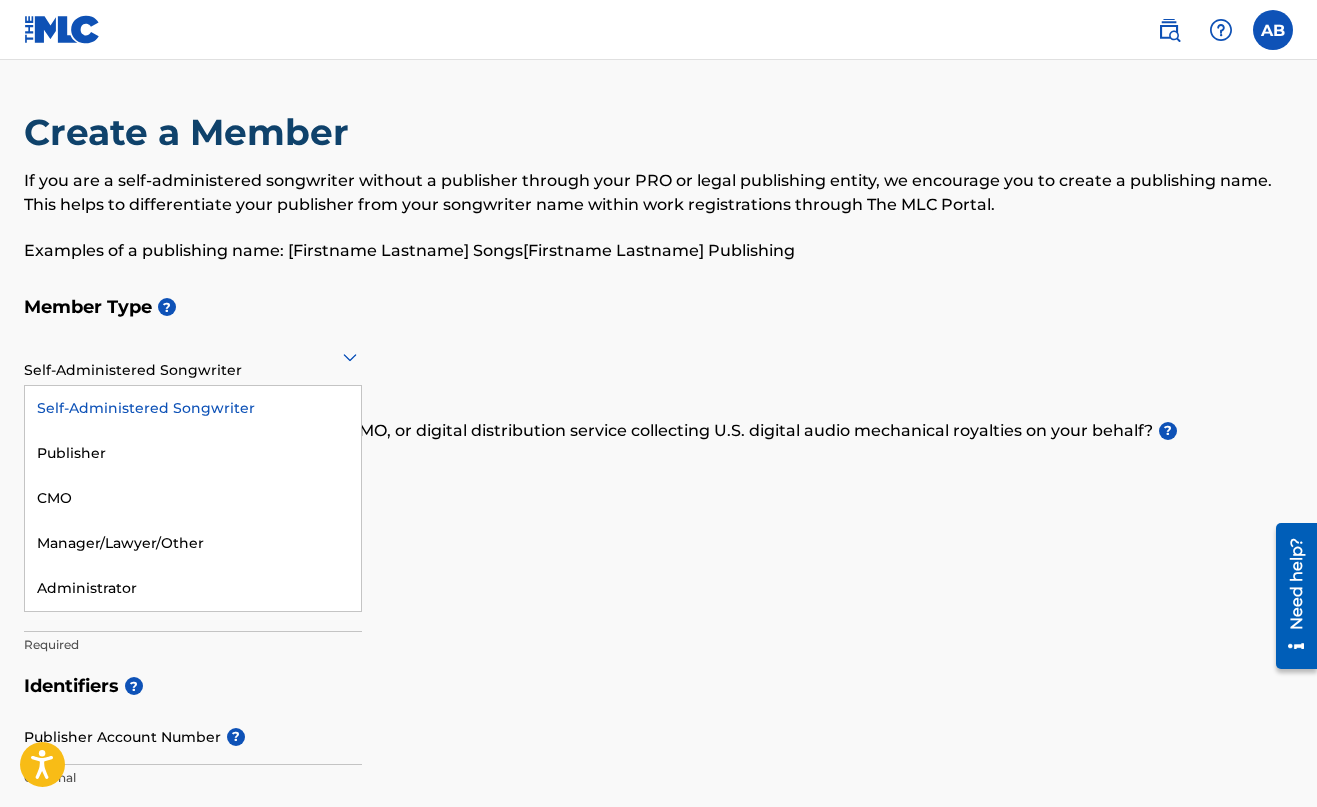 click at bounding box center [193, 356] 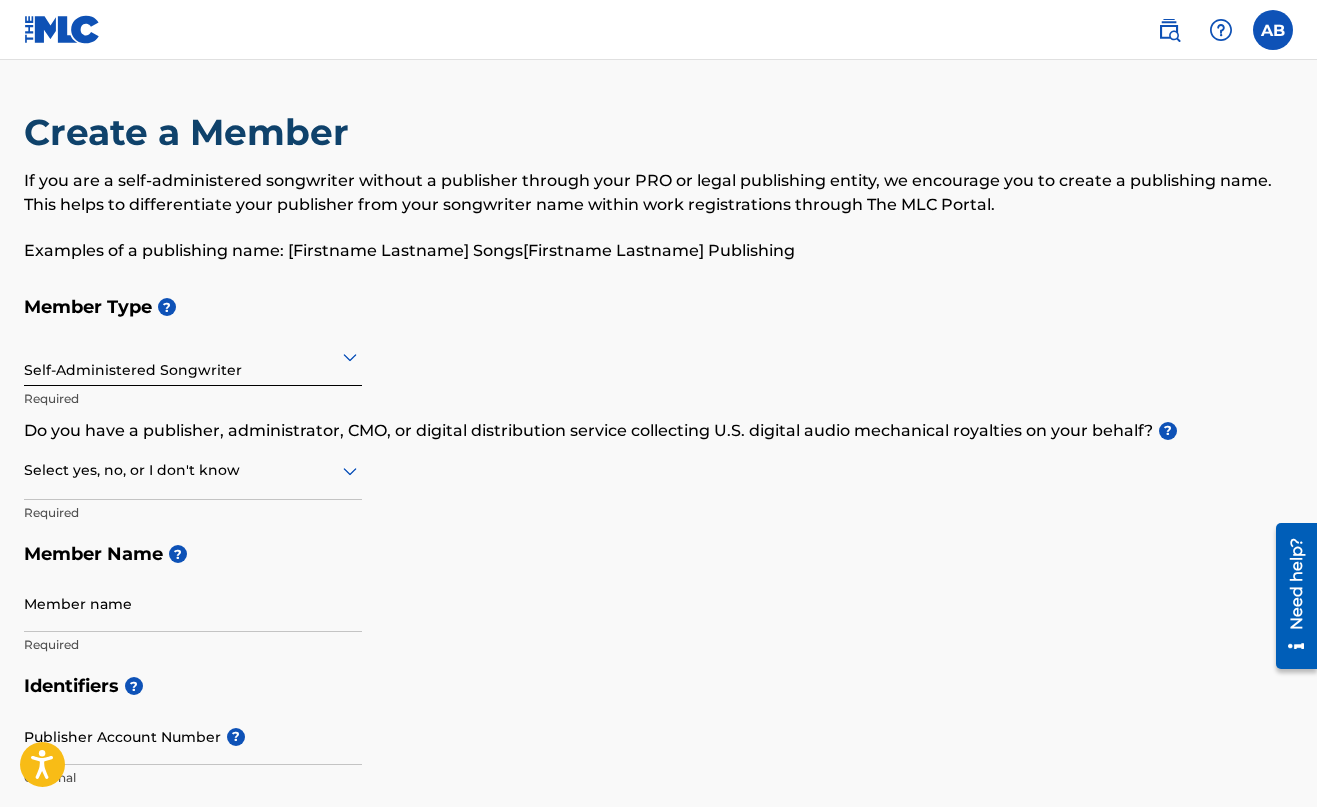 scroll, scrollTop: 0, scrollLeft: 0, axis: both 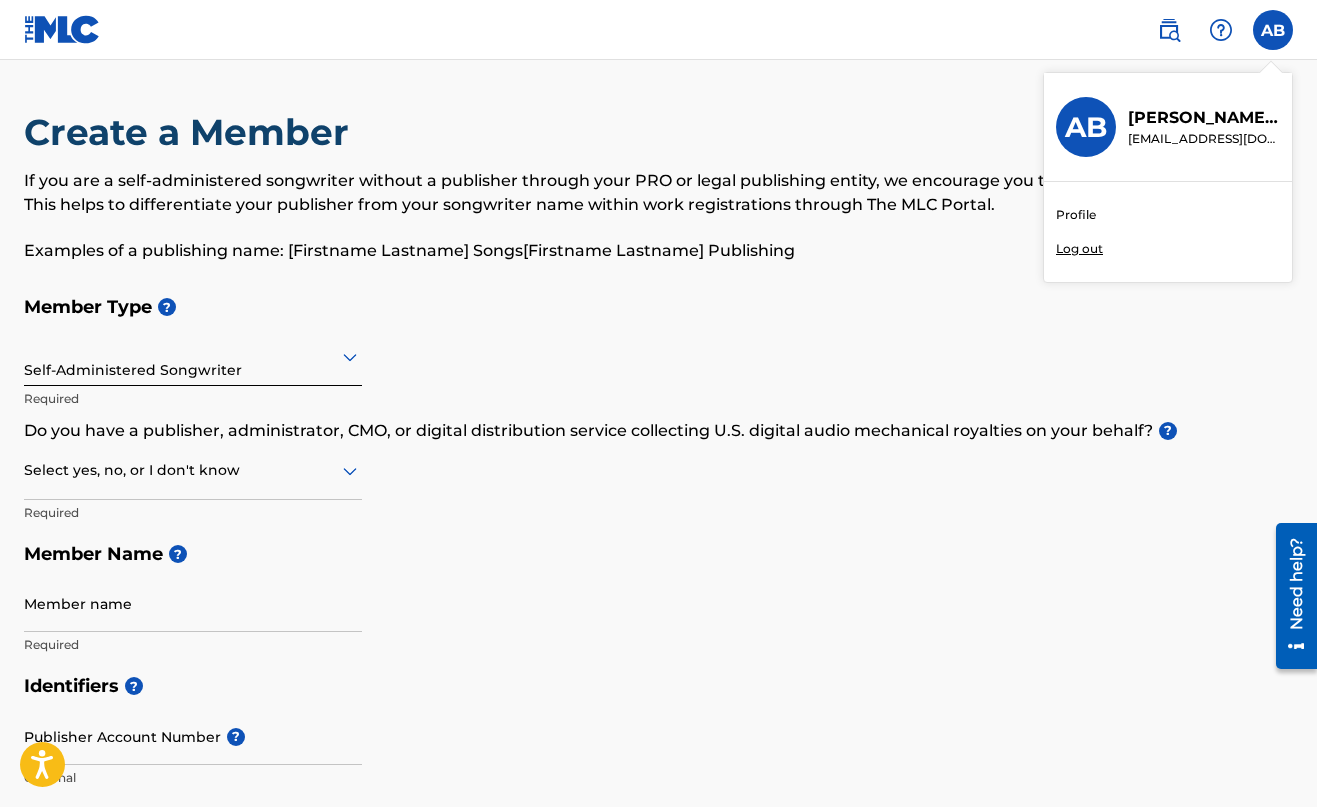 click at bounding box center (1169, 30) 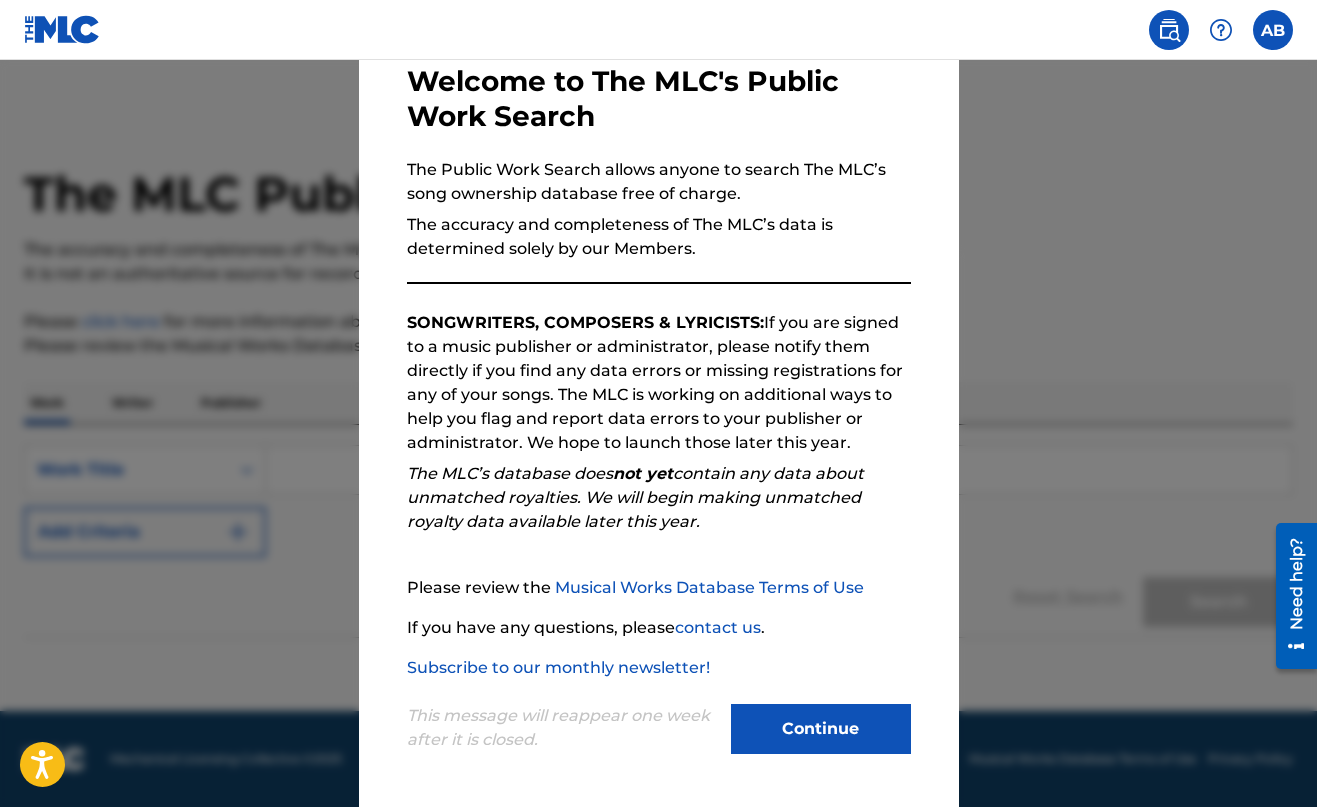scroll, scrollTop: 108, scrollLeft: 0, axis: vertical 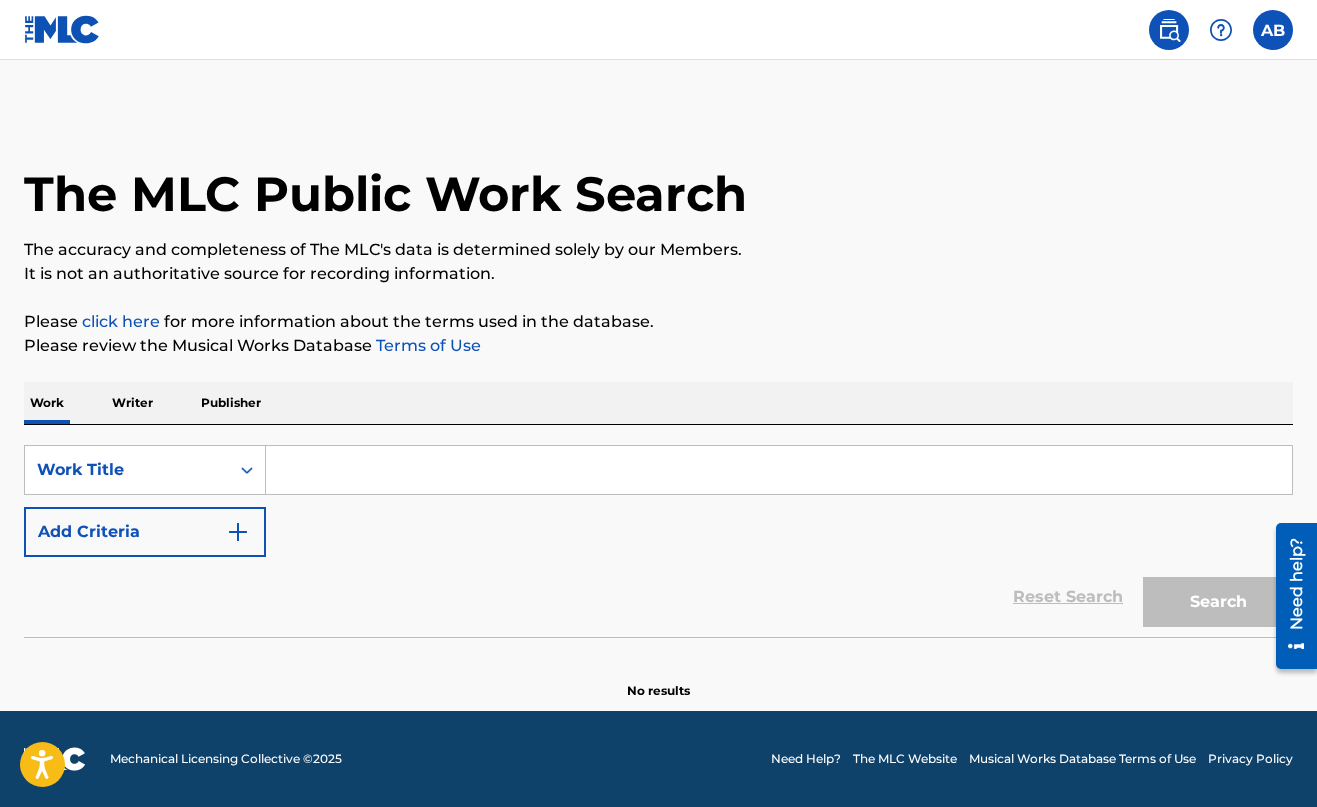 click at bounding box center [779, 470] 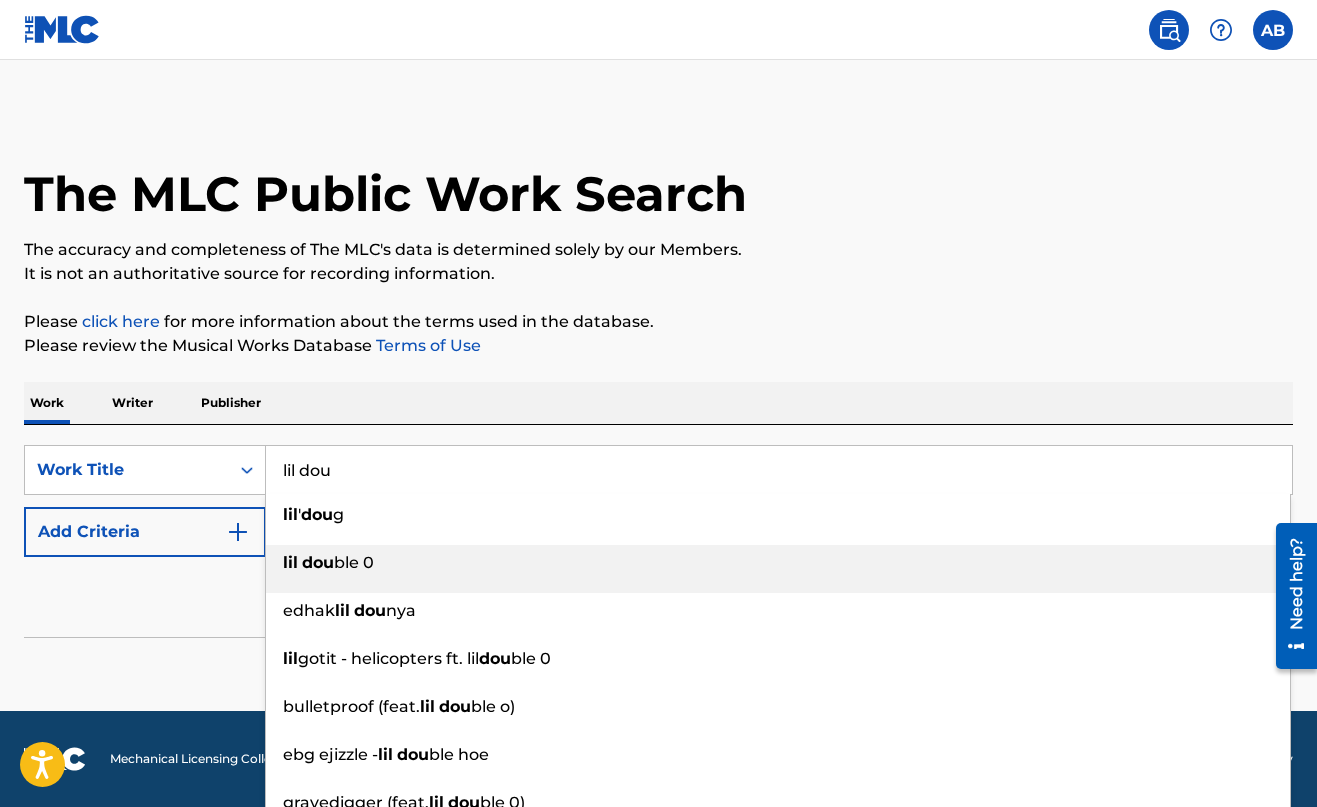 click on "lil   dou ble 0" at bounding box center (778, 563) 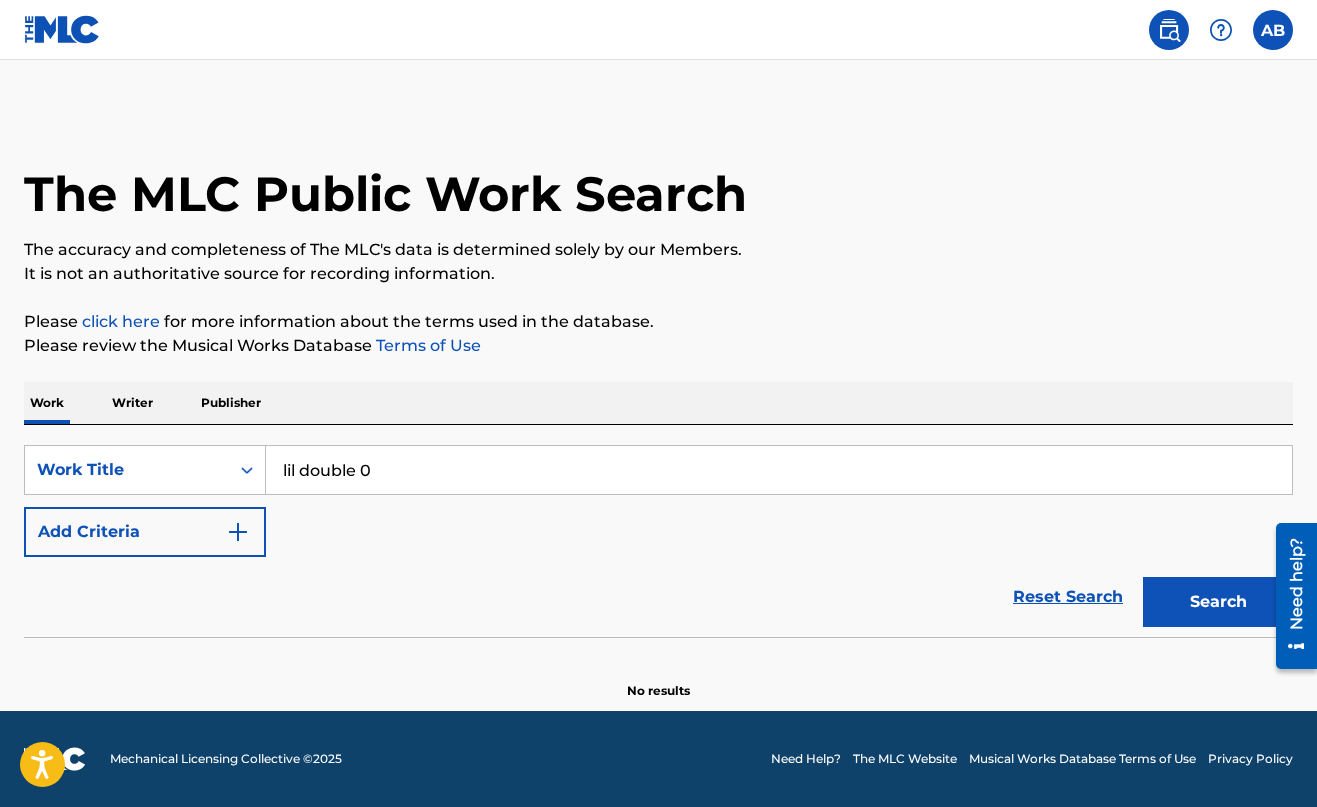 click on "Search" at bounding box center (1218, 602) 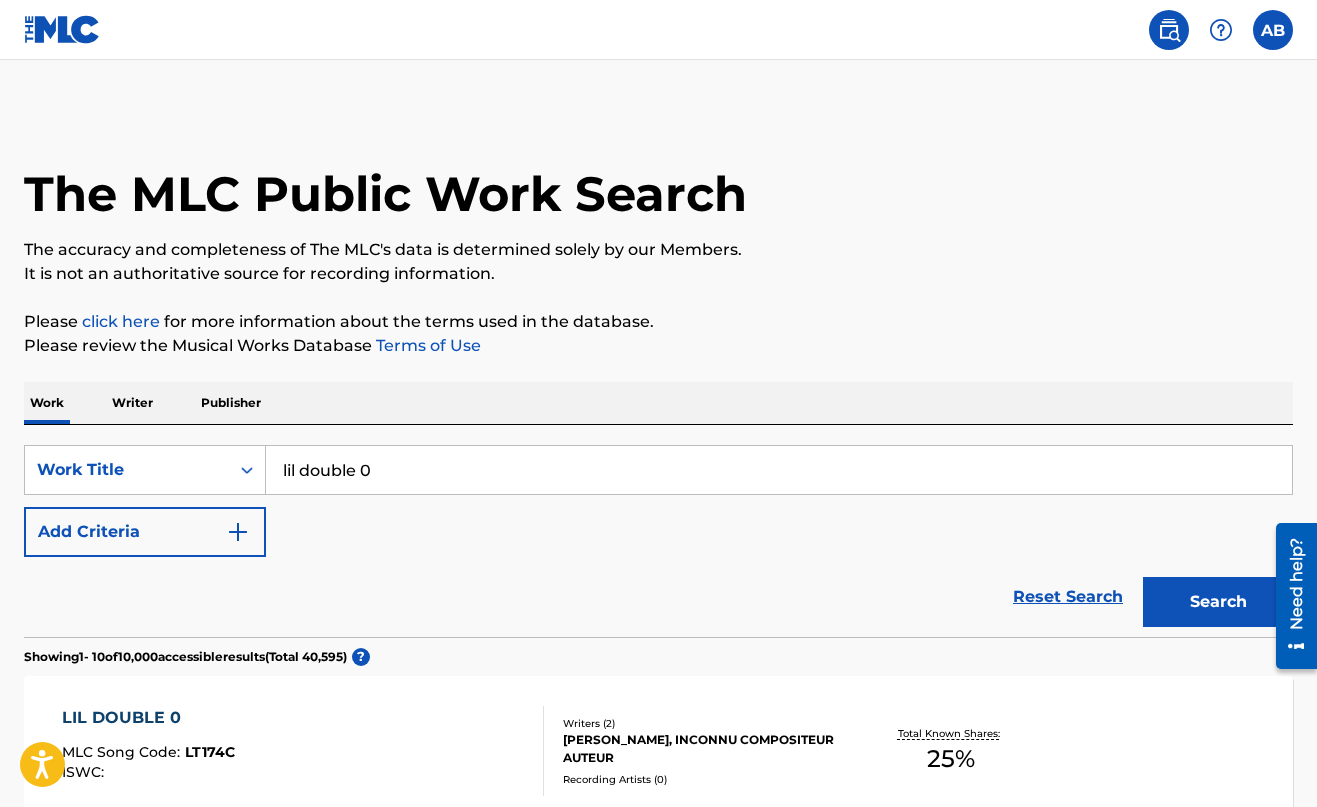 scroll, scrollTop: 0, scrollLeft: 0, axis: both 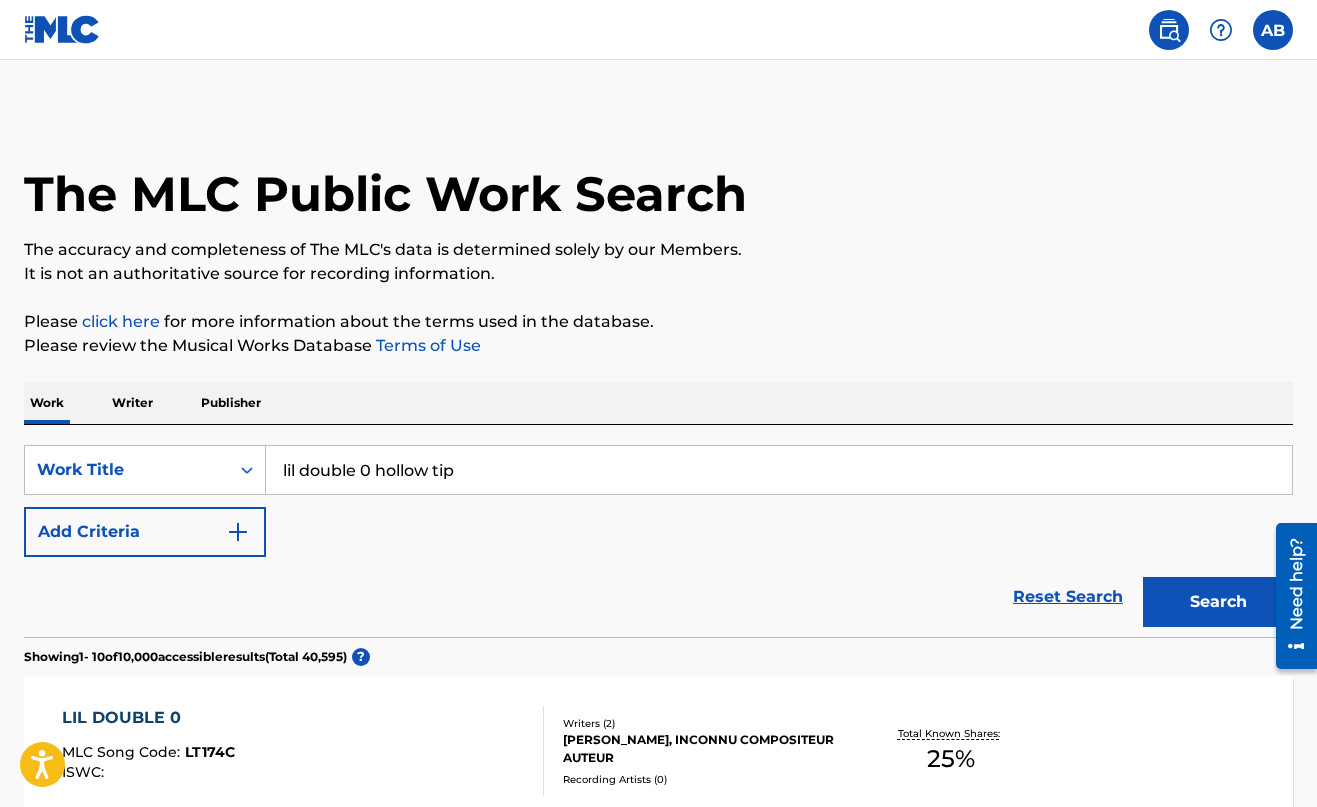 type on "lil double 0 hollow tip" 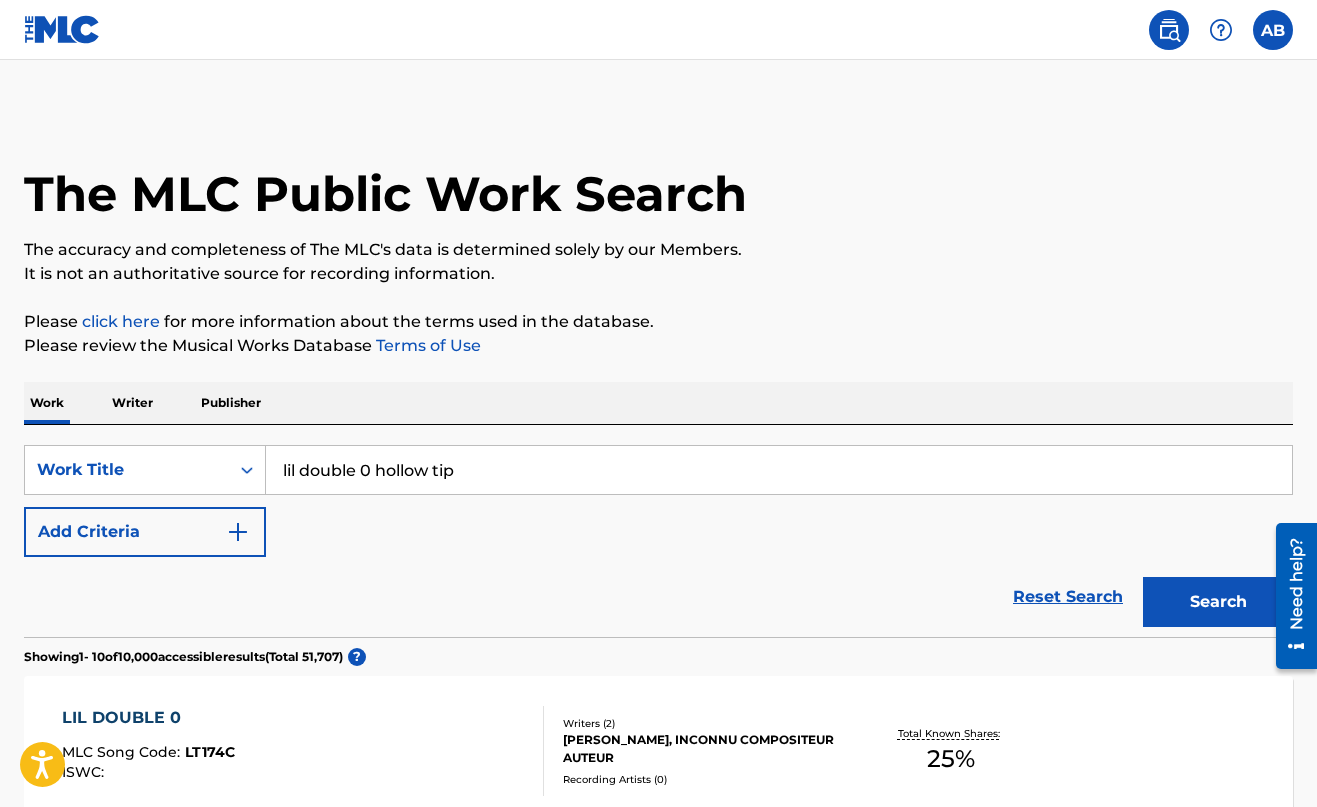 scroll, scrollTop: 0, scrollLeft: 0, axis: both 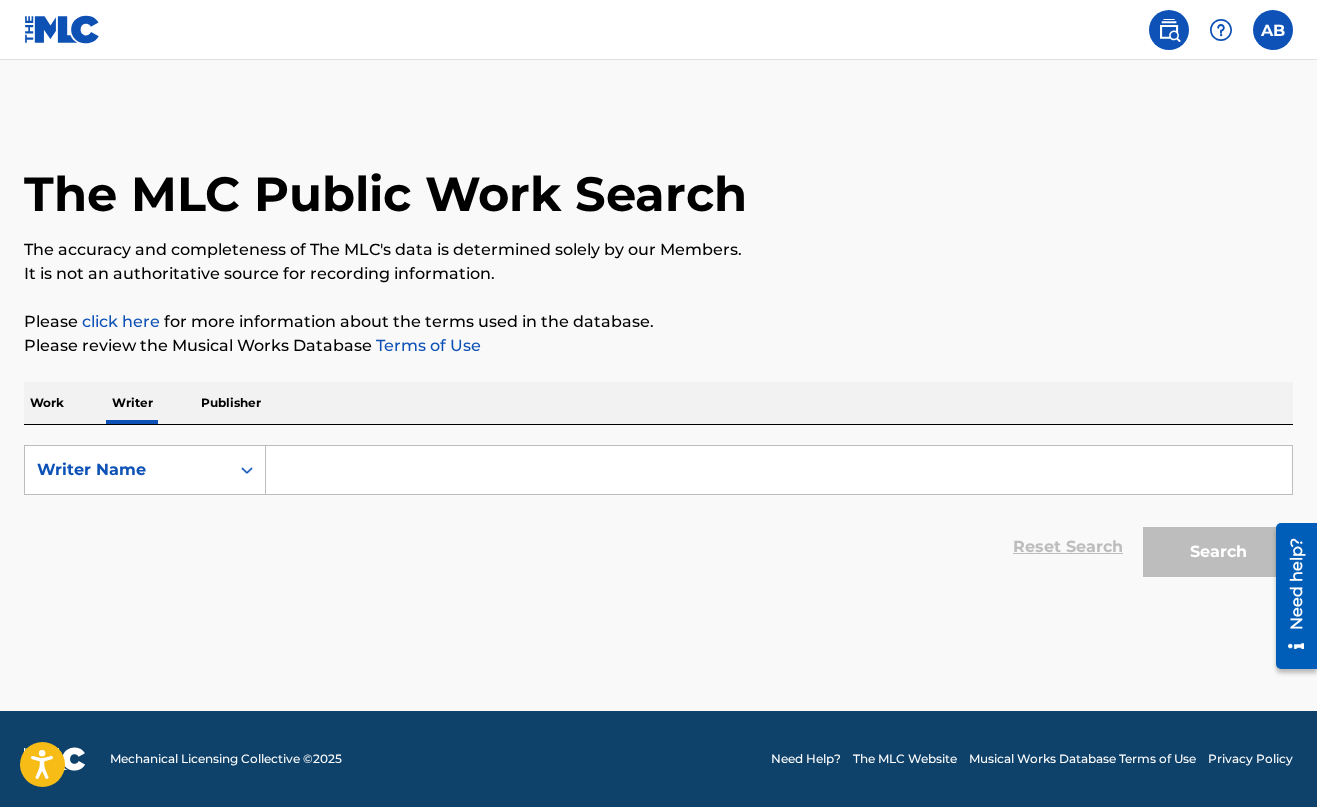 click on "Publisher" at bounding box center [231, 403] 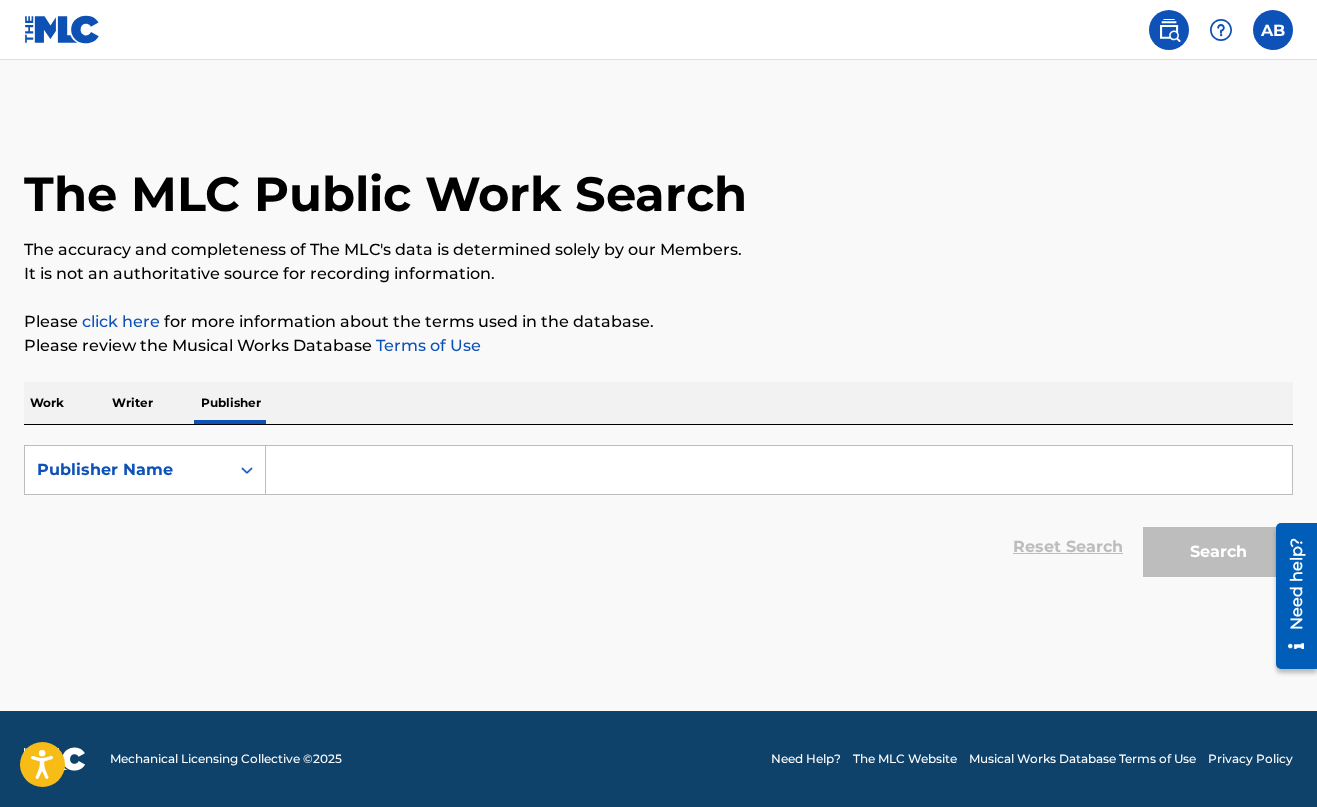 click at bounding box center [779, 470] 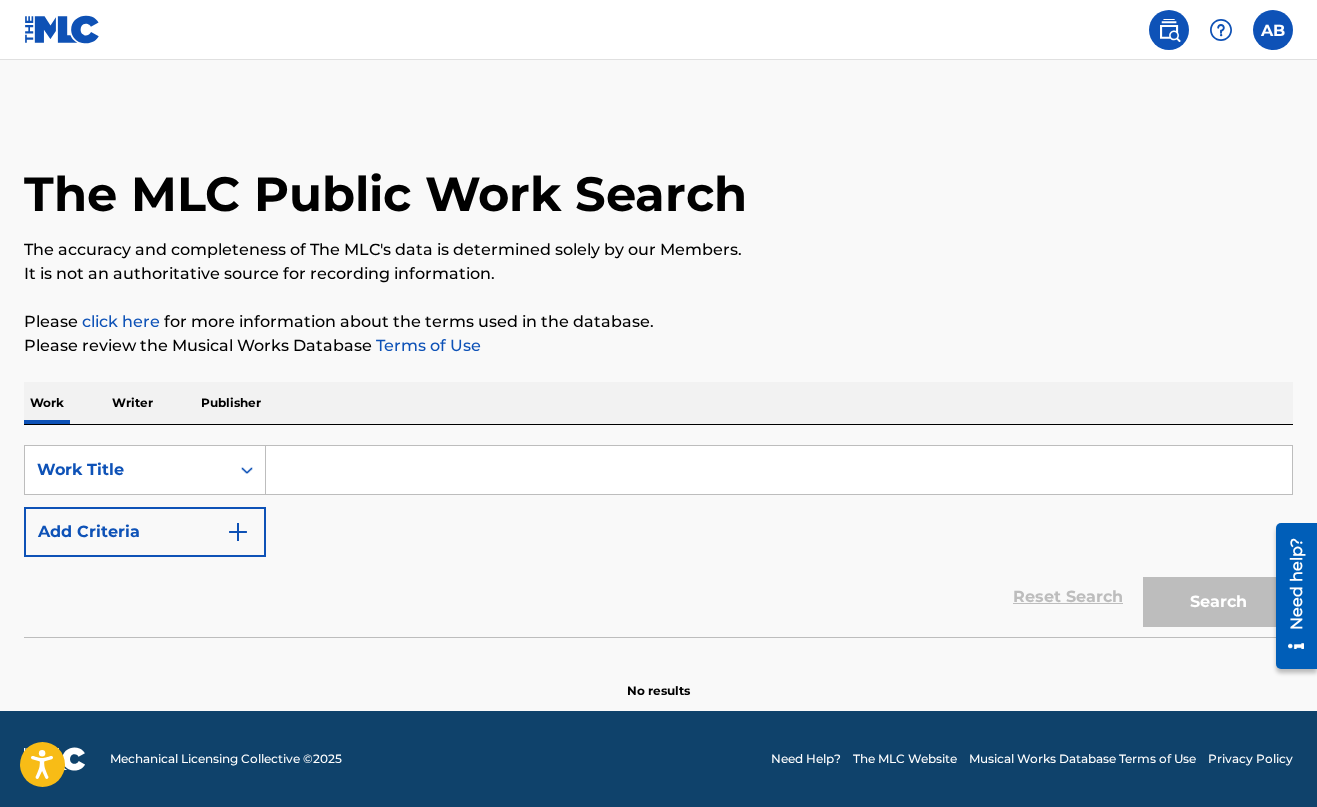 click on "click here" at bounding box center [121, 321] 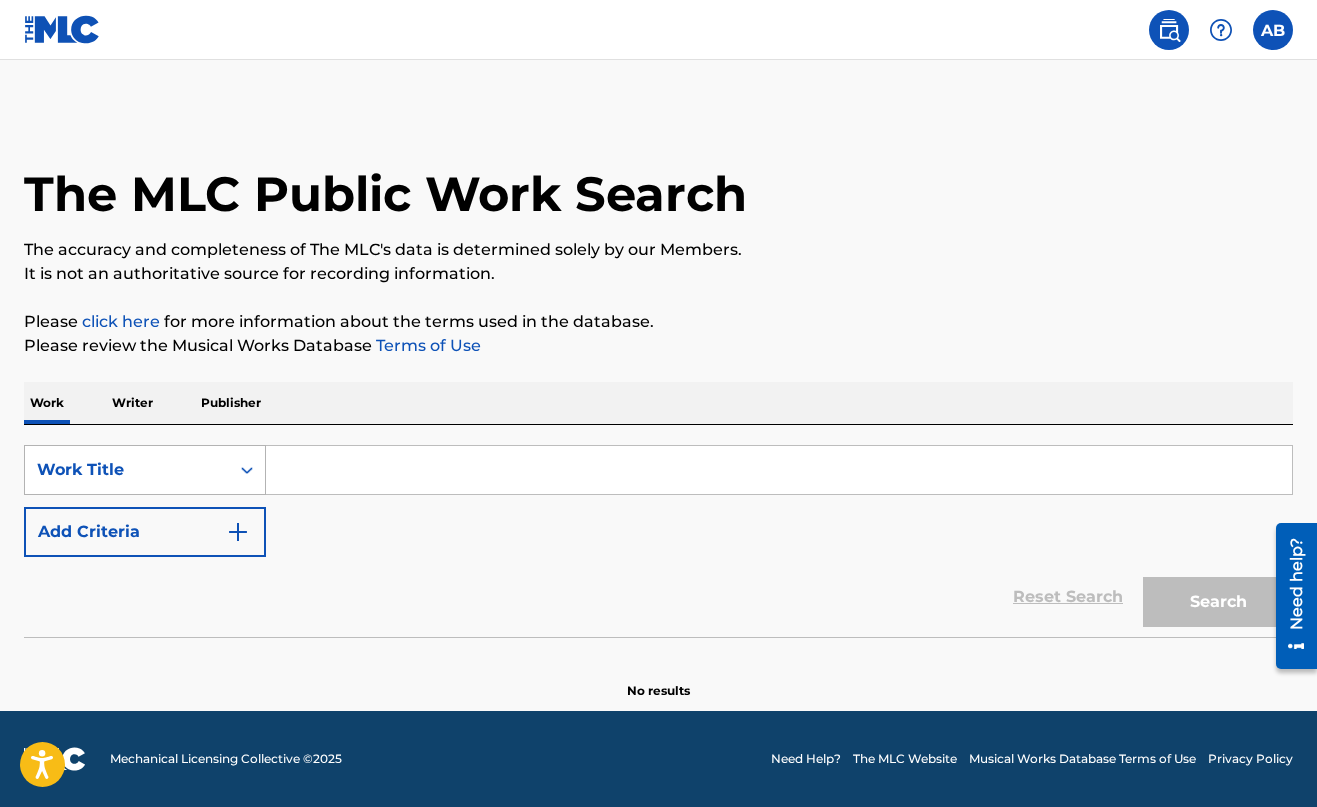click 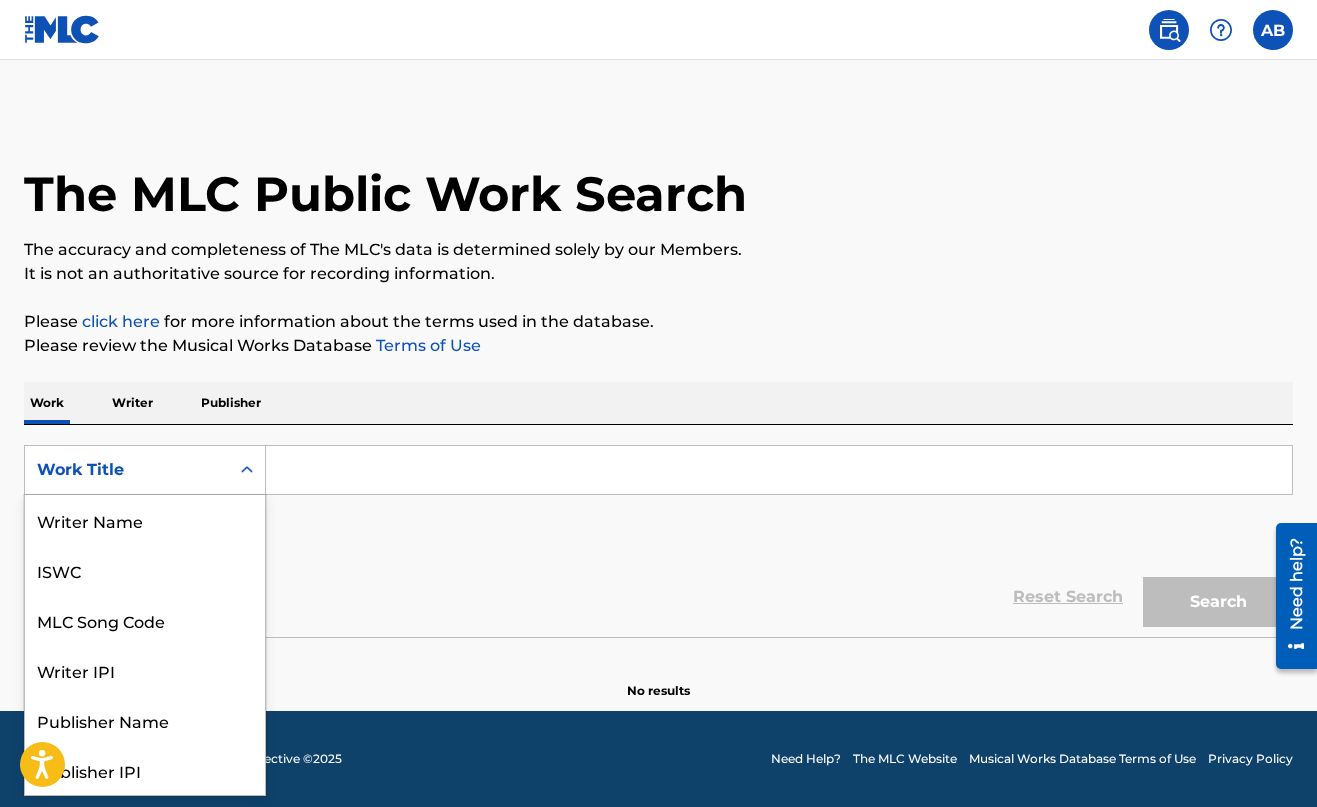 scroll, scrollTop: 100, scrollLeft: 0, axis: vertical 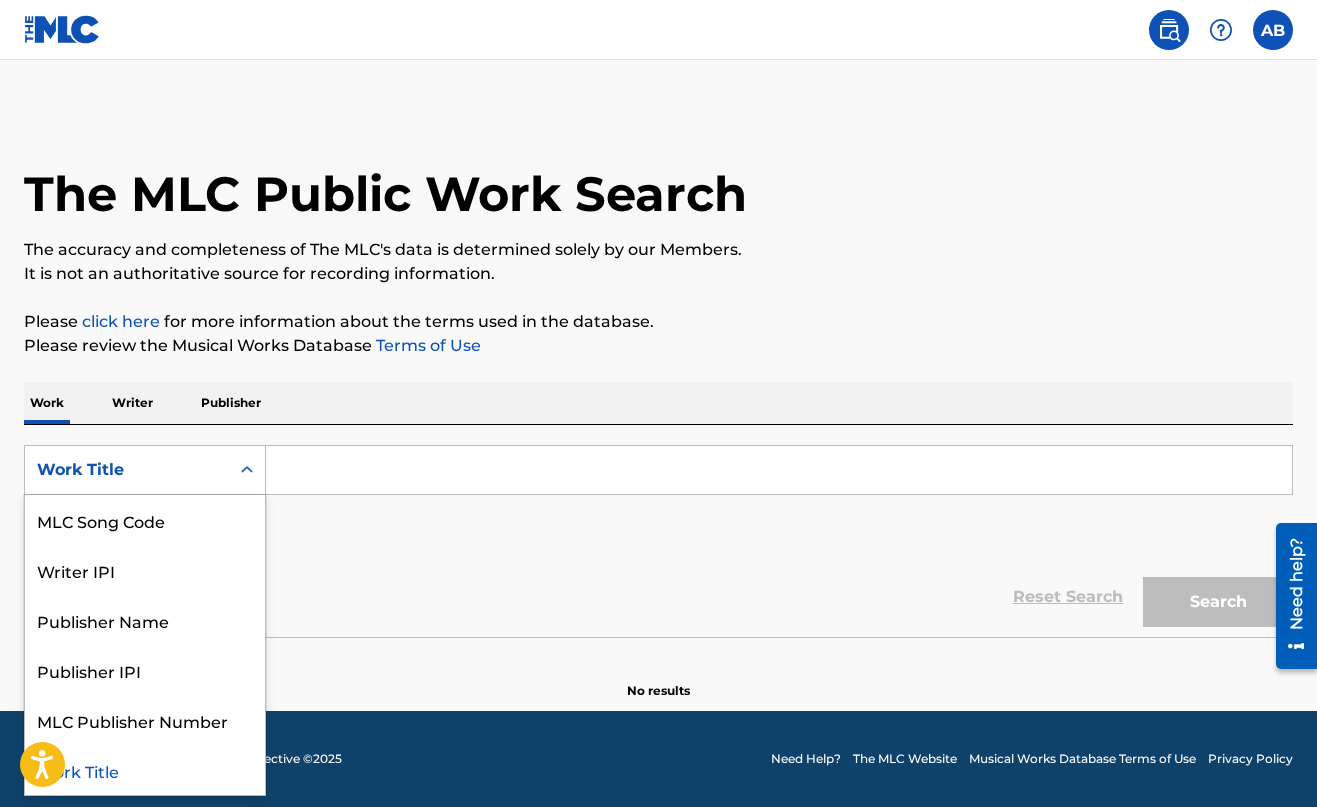click on "Please review the Musical Works Database   Terms of Use" at bounding box center [658, 346] 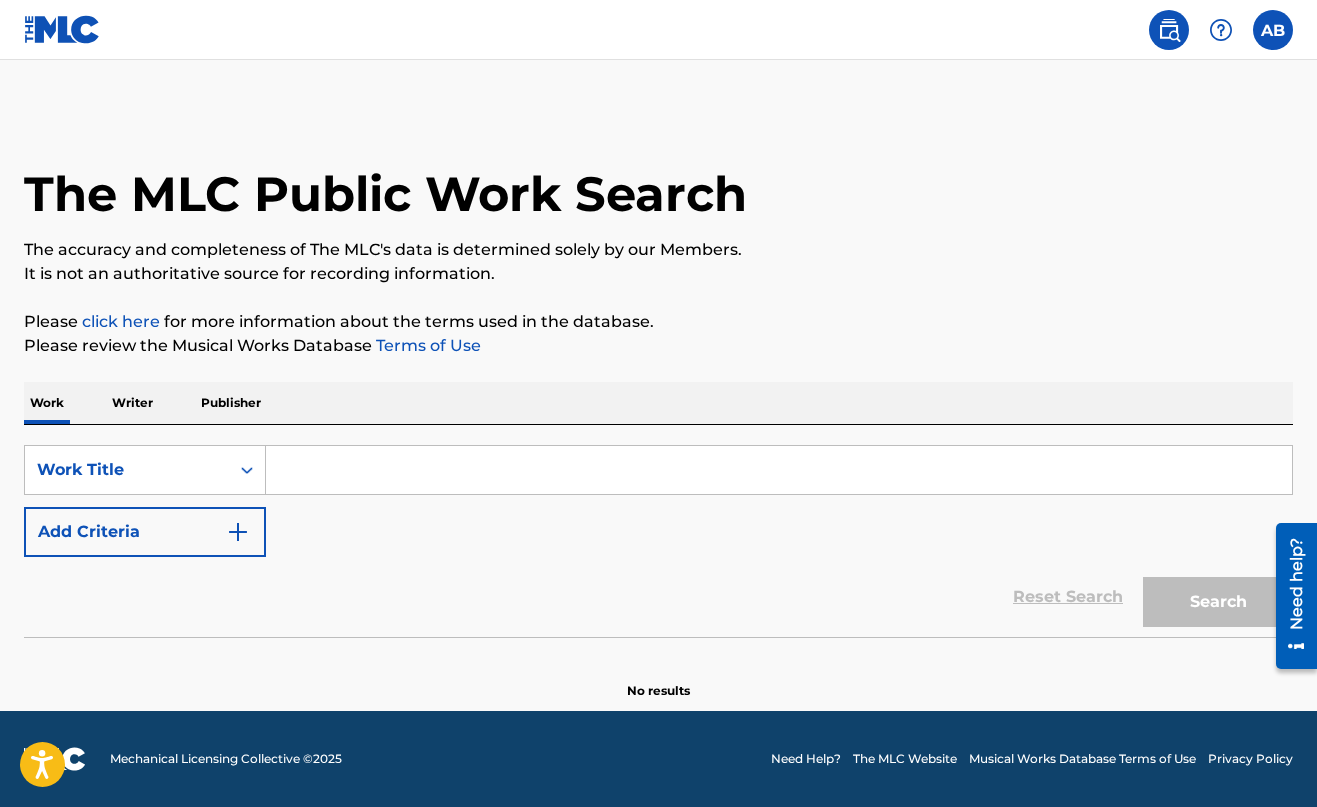 click at bounding box center [779, 470] 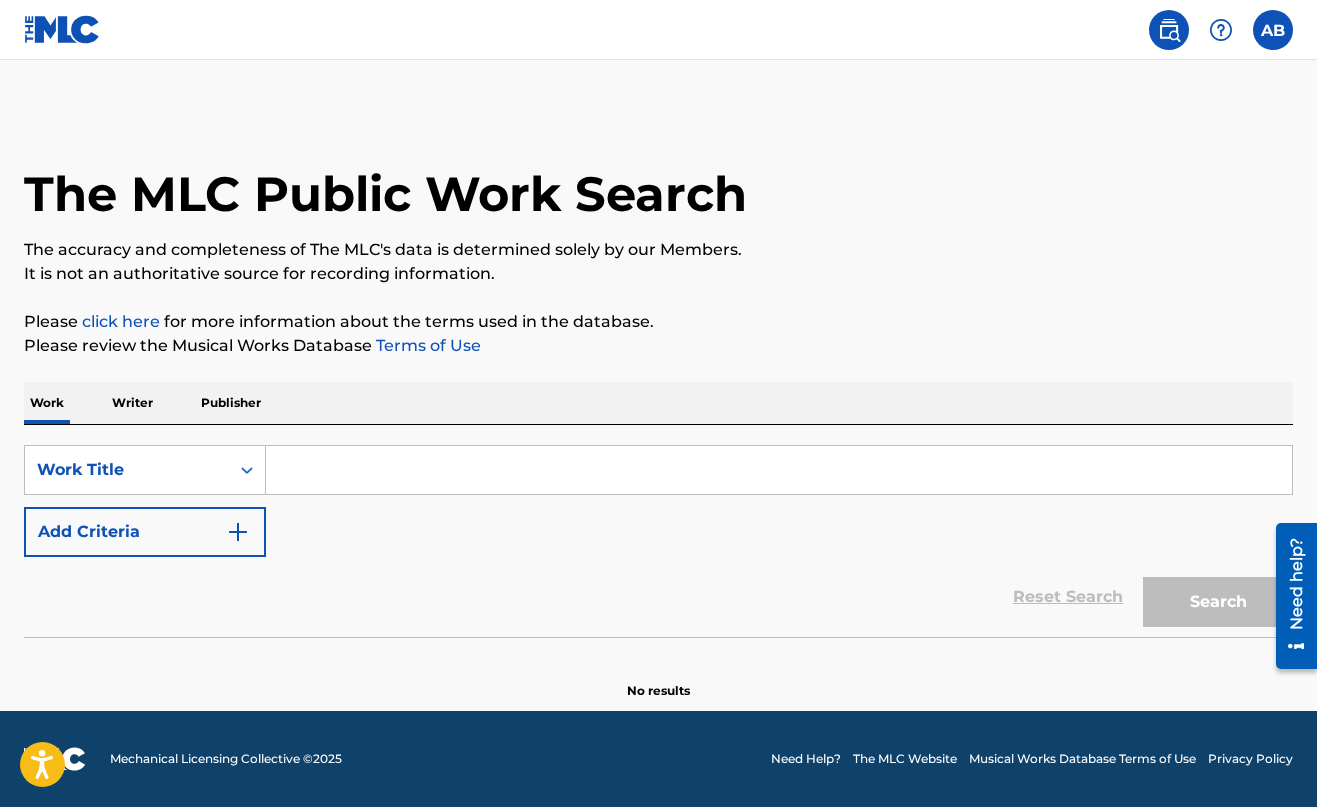 scroll, scrollTop: 0, scrollLeft: 0, axis: both 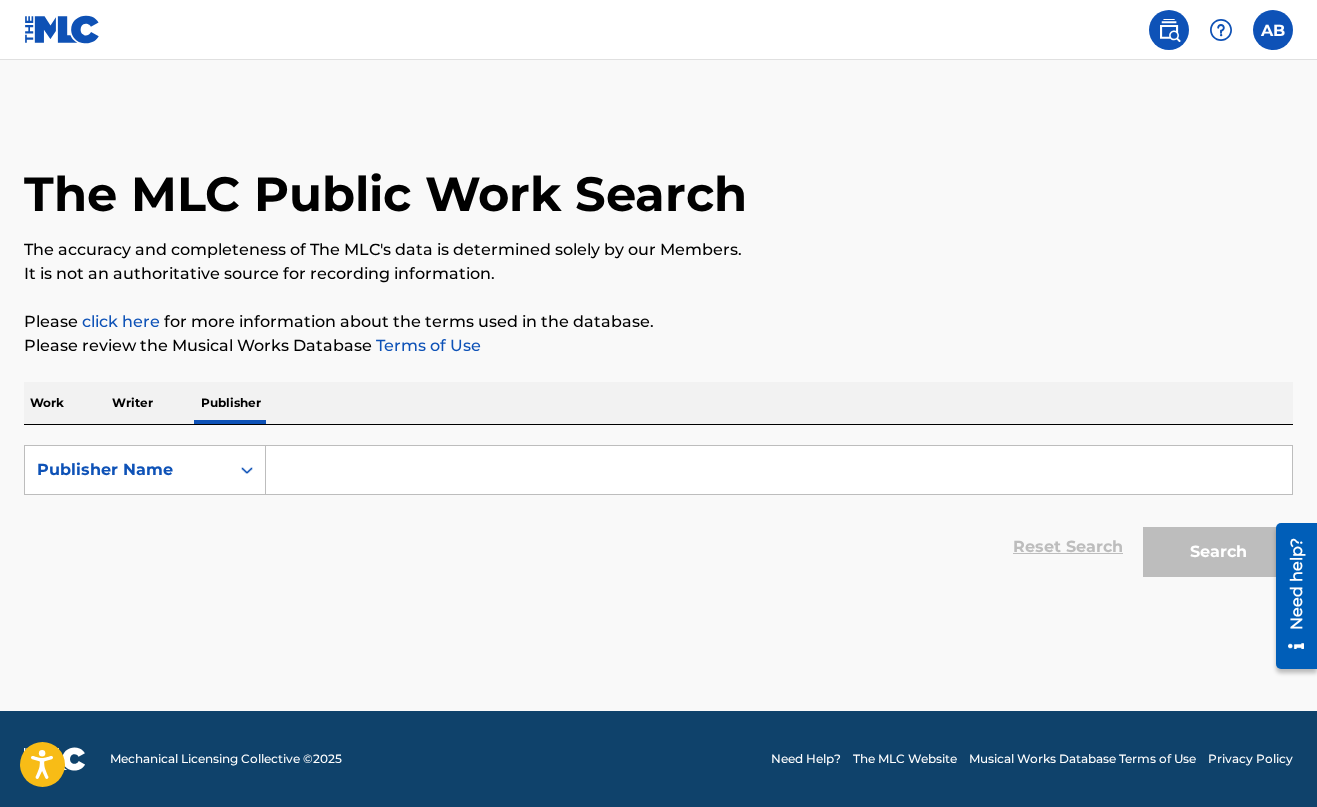 click at bounding box center (779, 470) 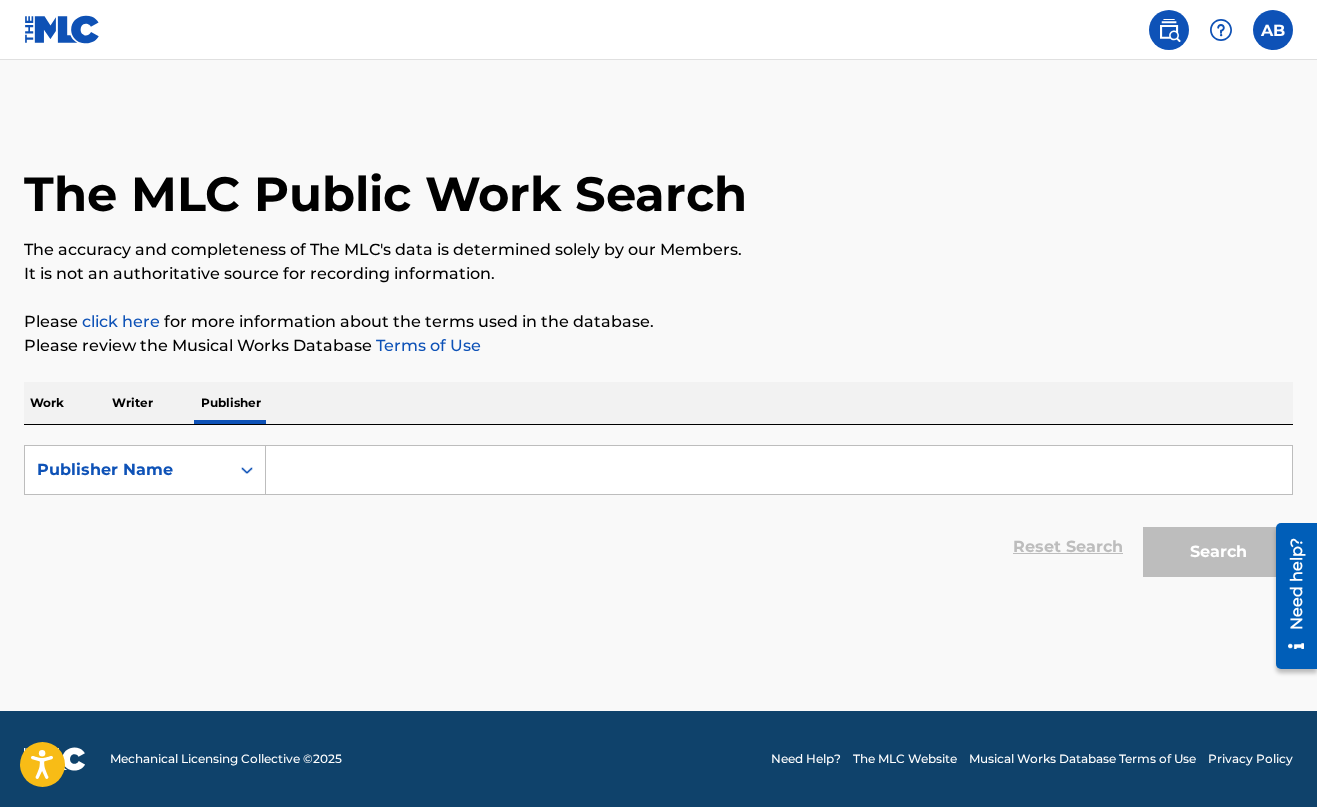 click on "Writer" at bounding box center (132, 403) 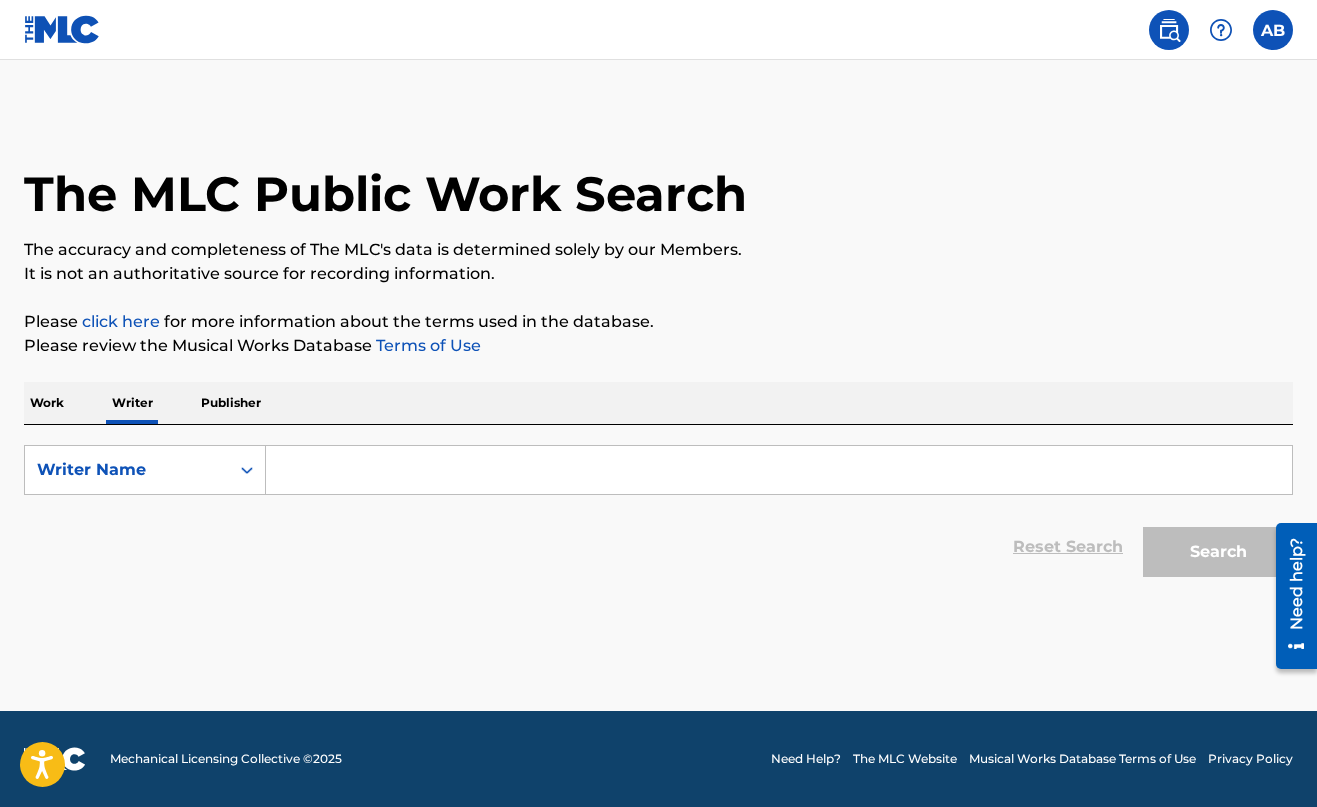 click on "Work" at bounding box center (47, 403) 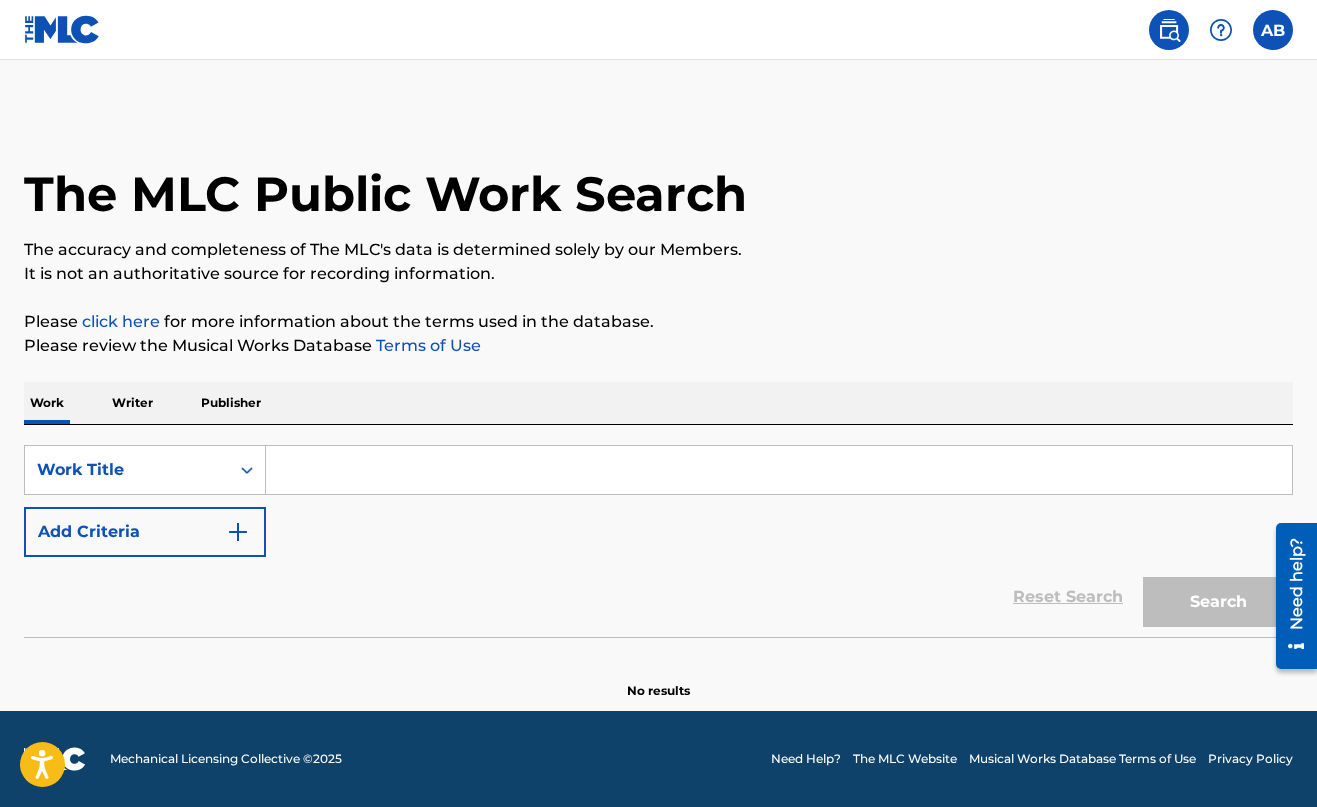 click at bounding box center [1273, 30] 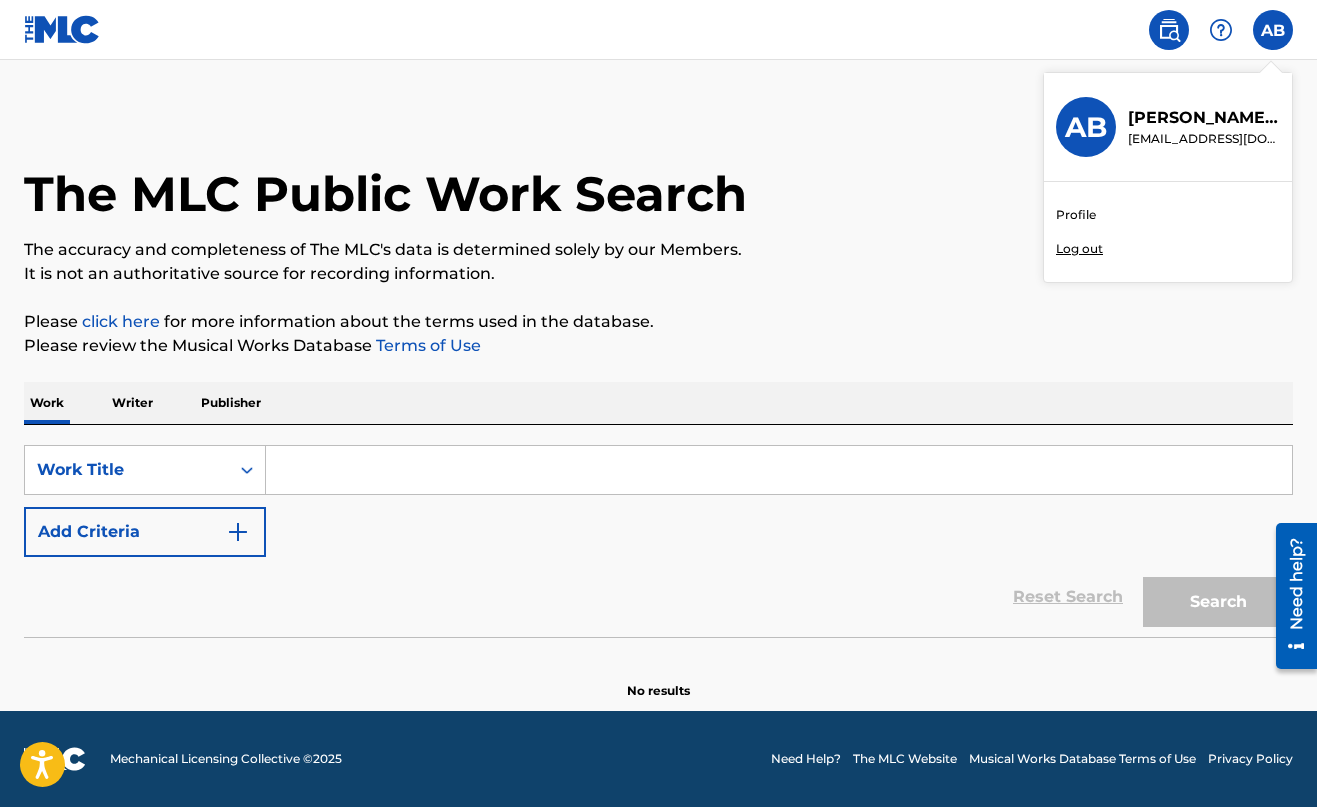 click at bounding box center (1169, 30) 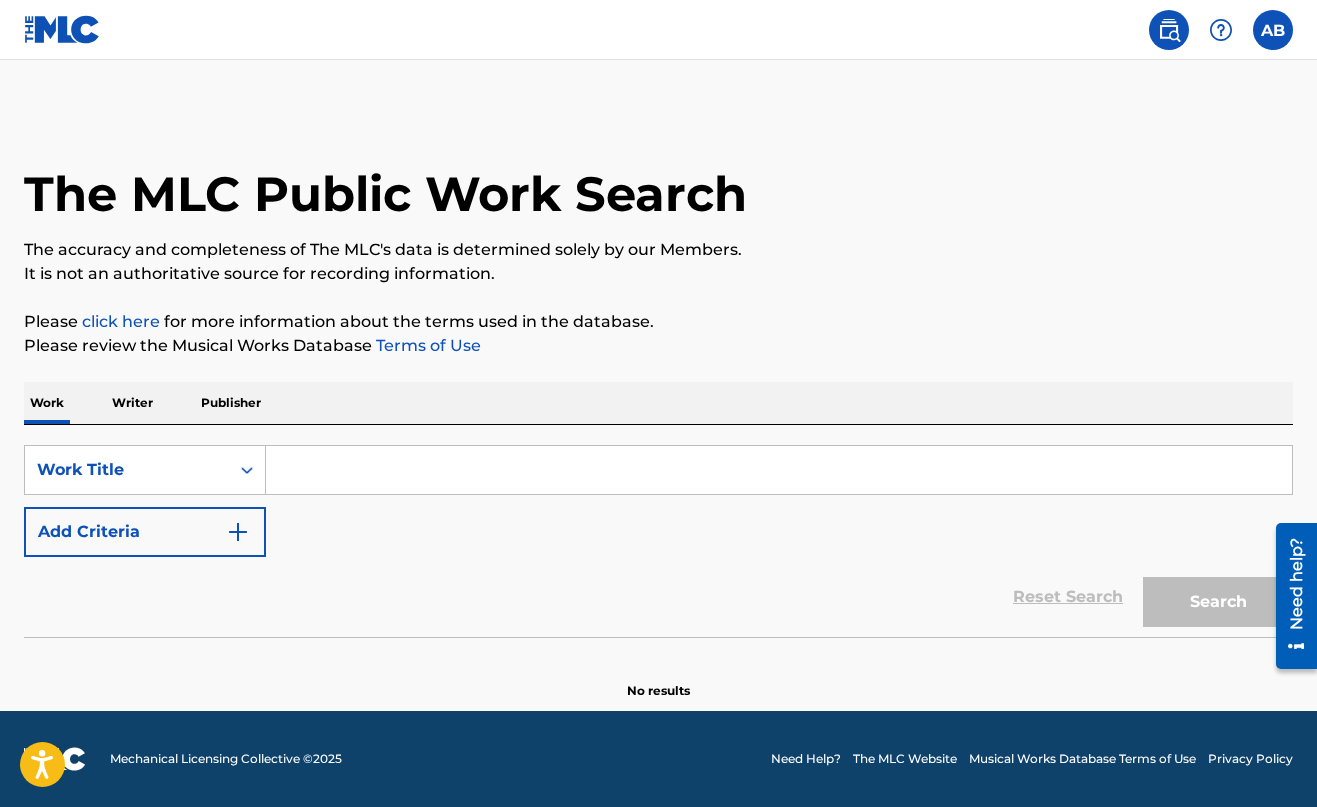 click at bounding box center (1169, 30) 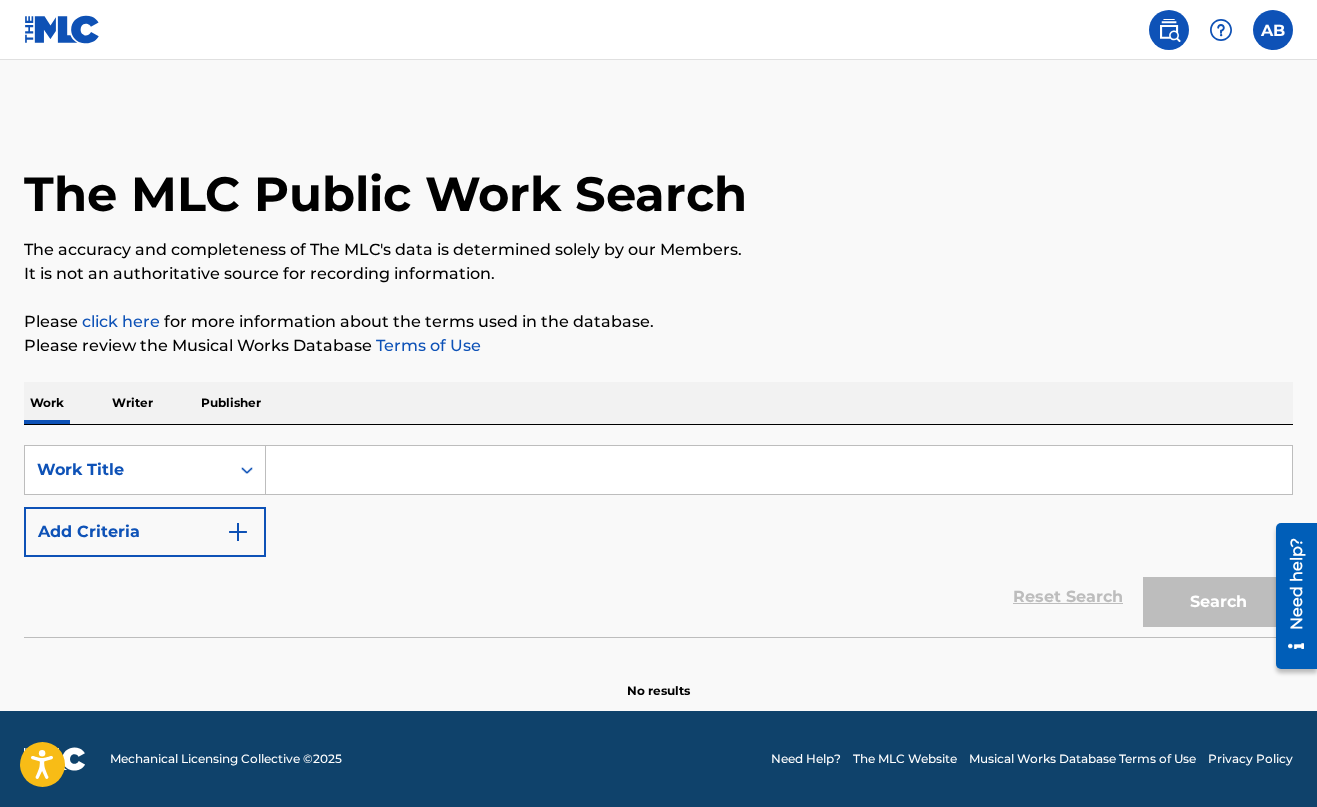 click on "The MLC Public Work Search The accuracy and completeness of The MLC's data is determined solely by our Members. It is not an authoritative source for recording information. Please   click here   for more information about the terms used in the database. Please review the Musical Works Database   Terms of Use Work Writer Publisher SearchWithCriteriaff868ff1-1850-401f-9369-1550c56b8595 Work Title Add Criteria Reset Search Search No results" at bounding box center (658, 405) 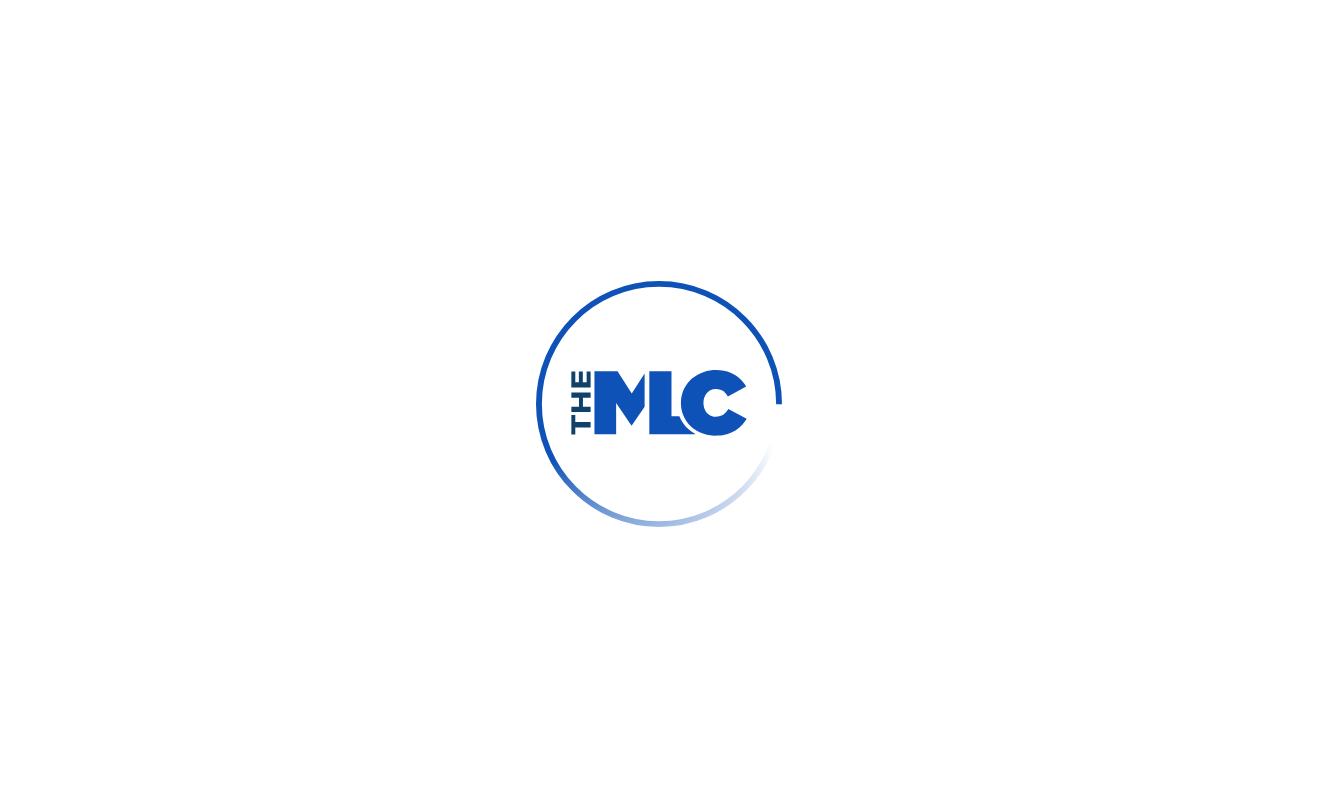 scroll, scrollTop: 0, scrollLeft: 0, axis: both 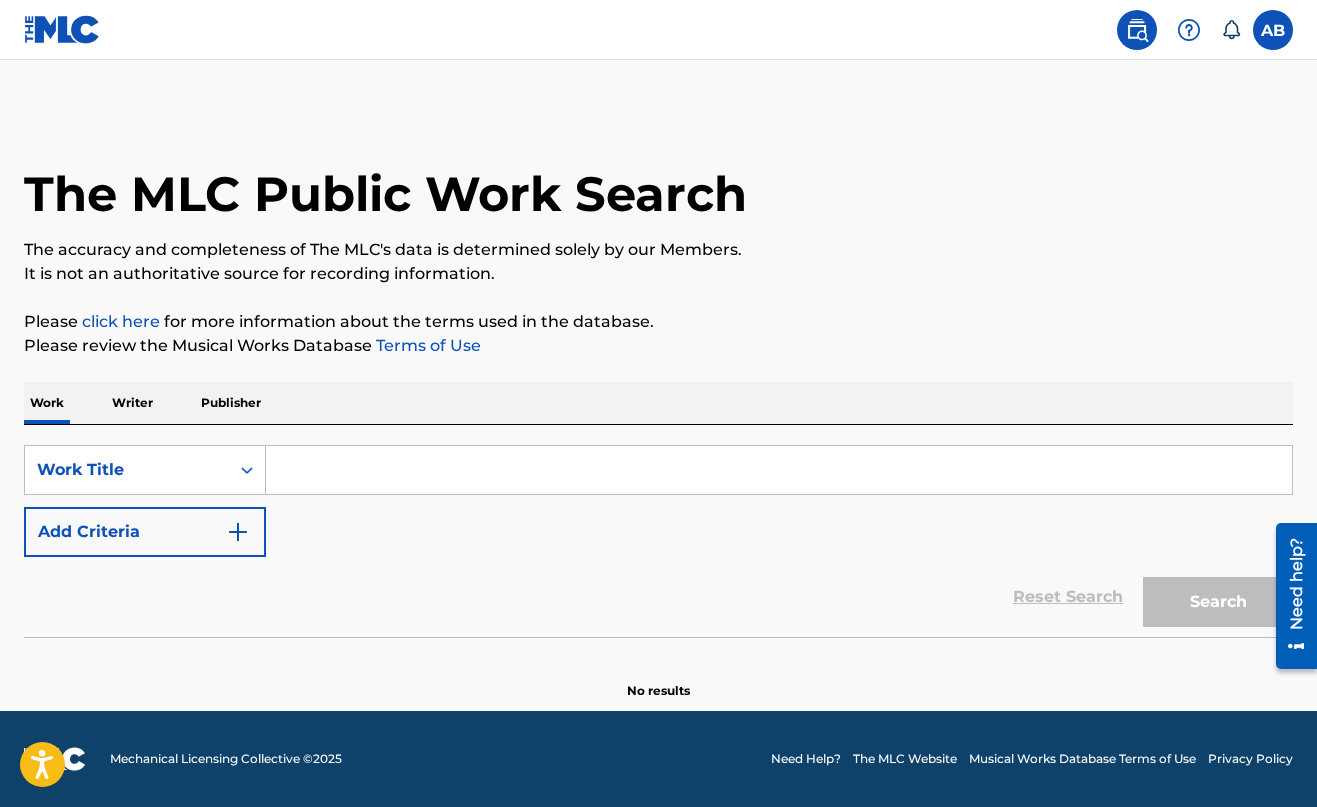 click at bounding box center (779, 470) 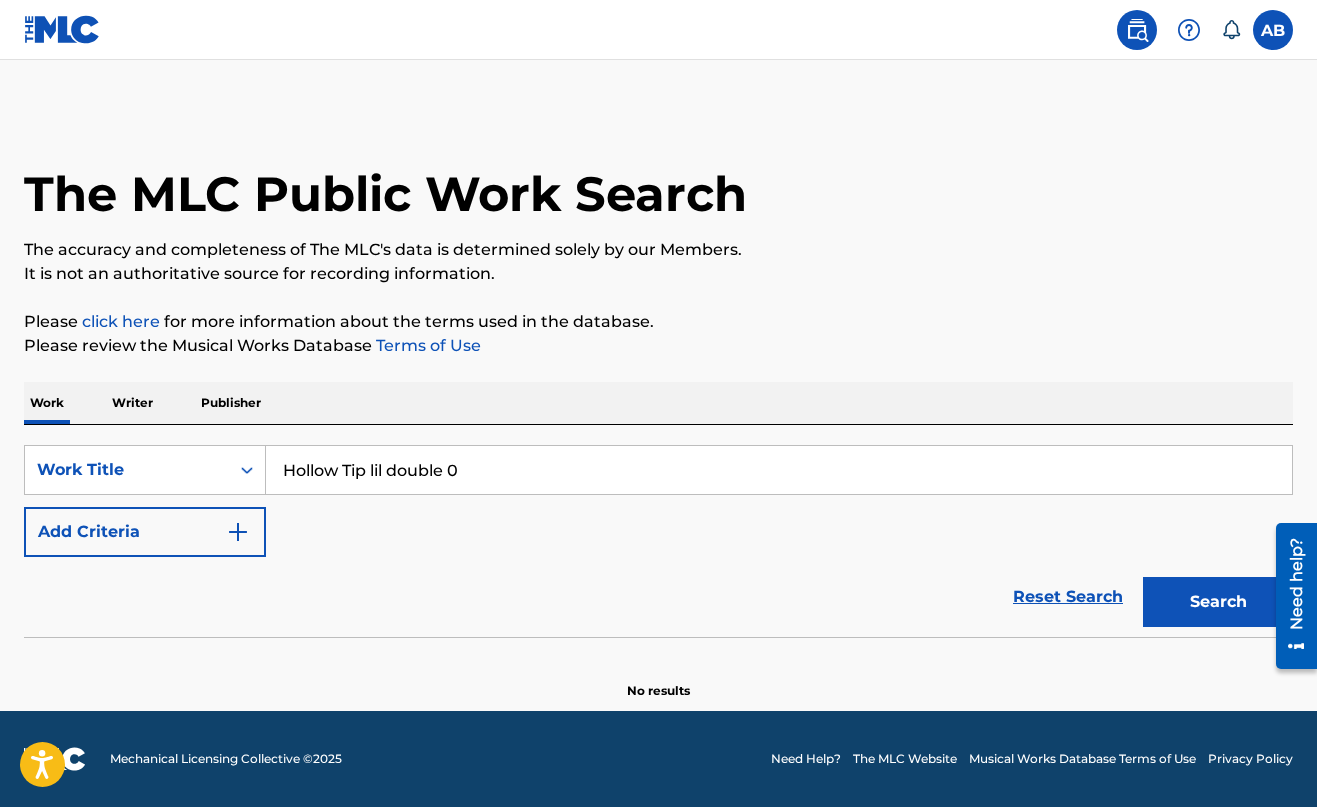 type on "Hollow Tip lil double 0" 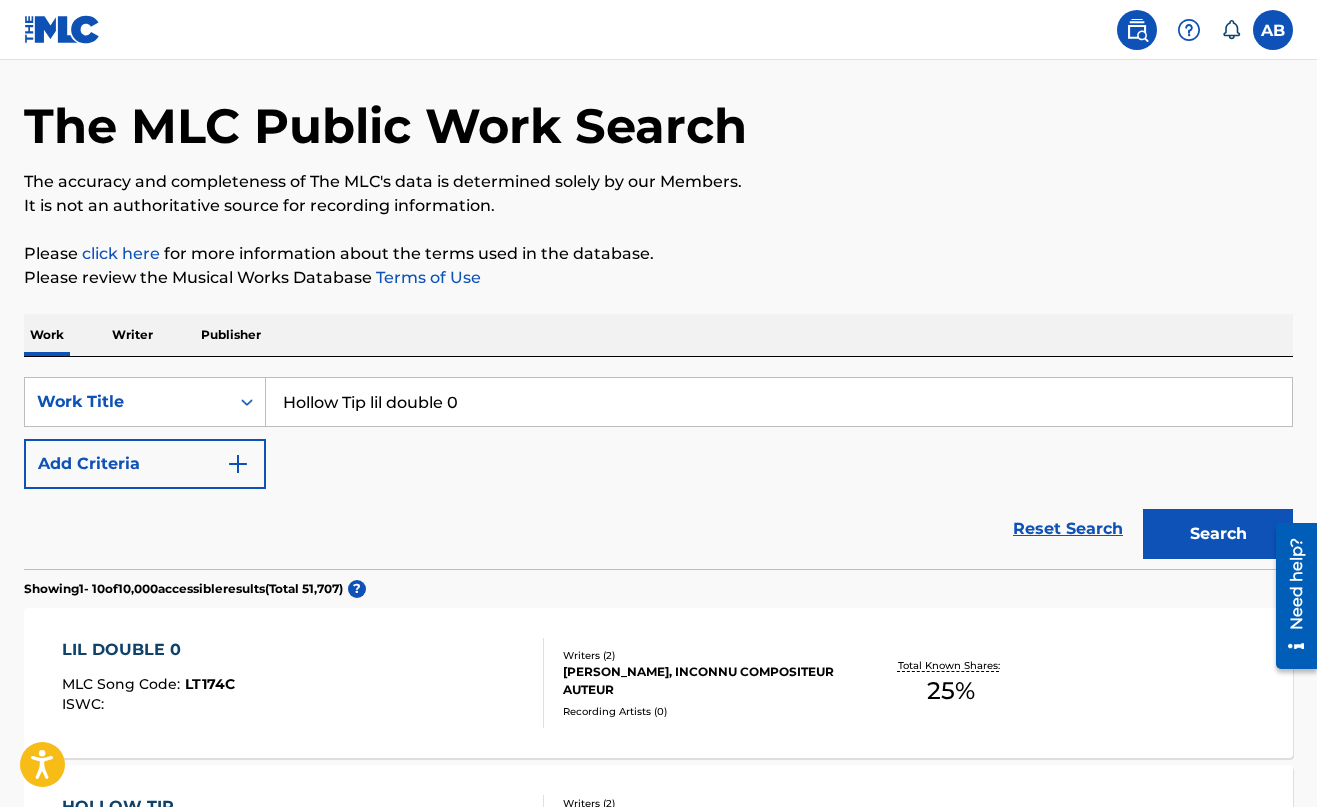 scroll, scrollTop: 68, scrollLeft: 0, axis: vertical 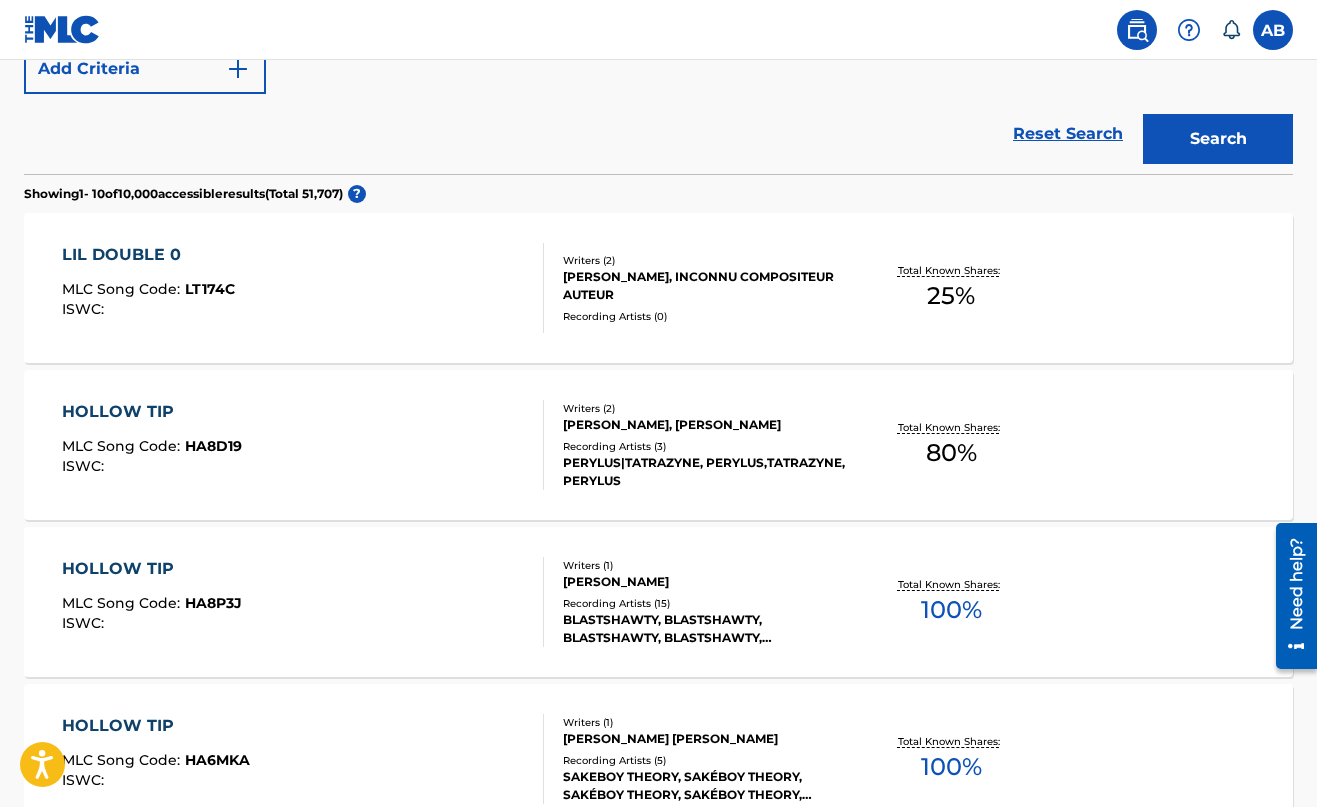 click on "HOLLOW TIP" at bounding box center (152, 412) 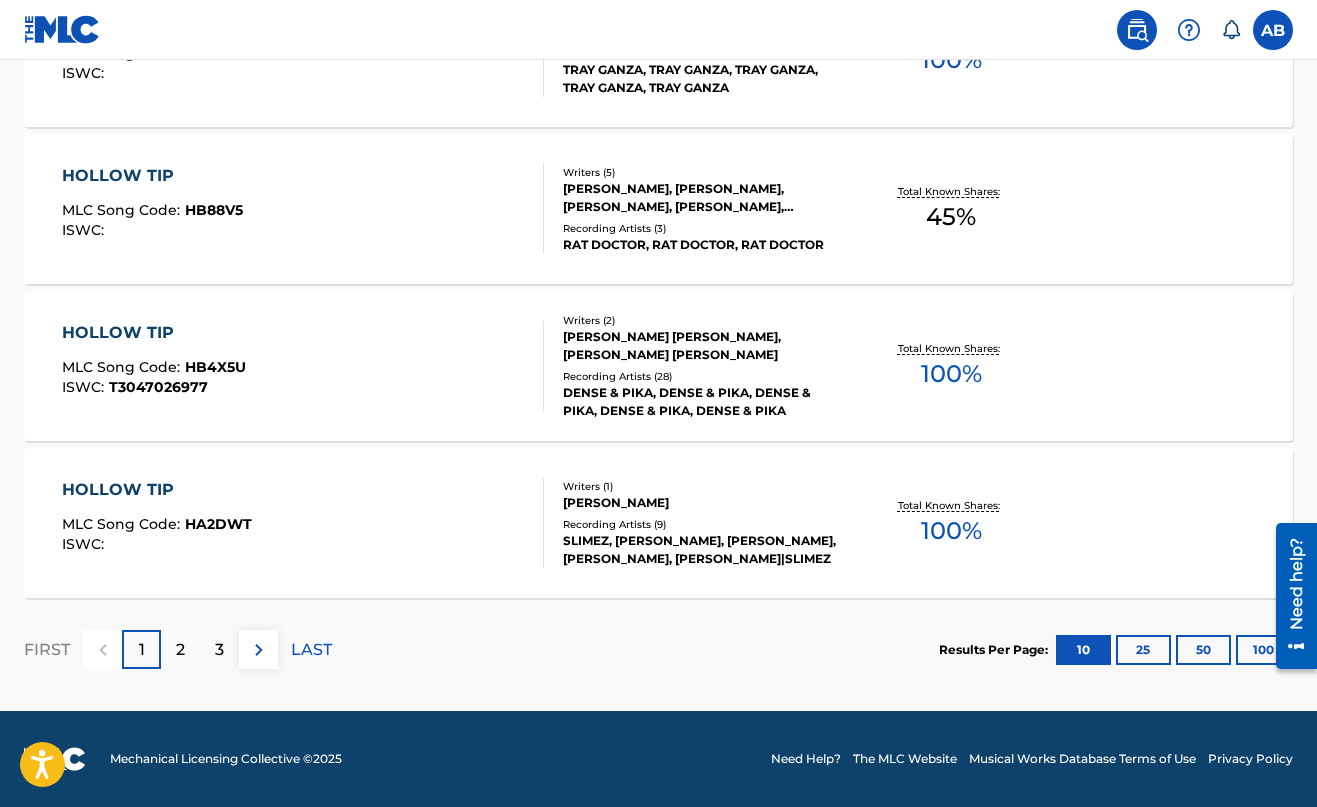 scroll, scrollTop: 1641, scrollLeft: 0, axis: vertical 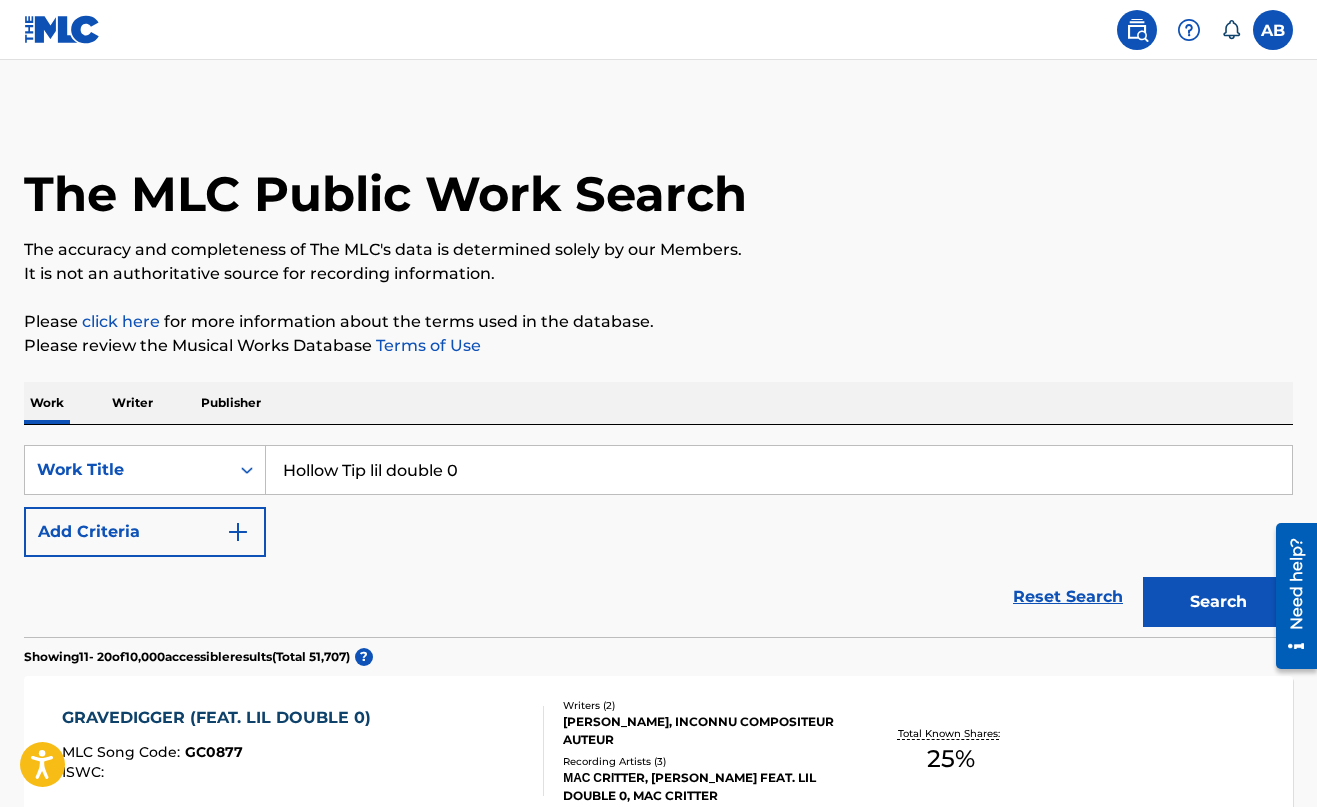 click on "Hollow Tip lil double 0" at bounding box center [779, 470] 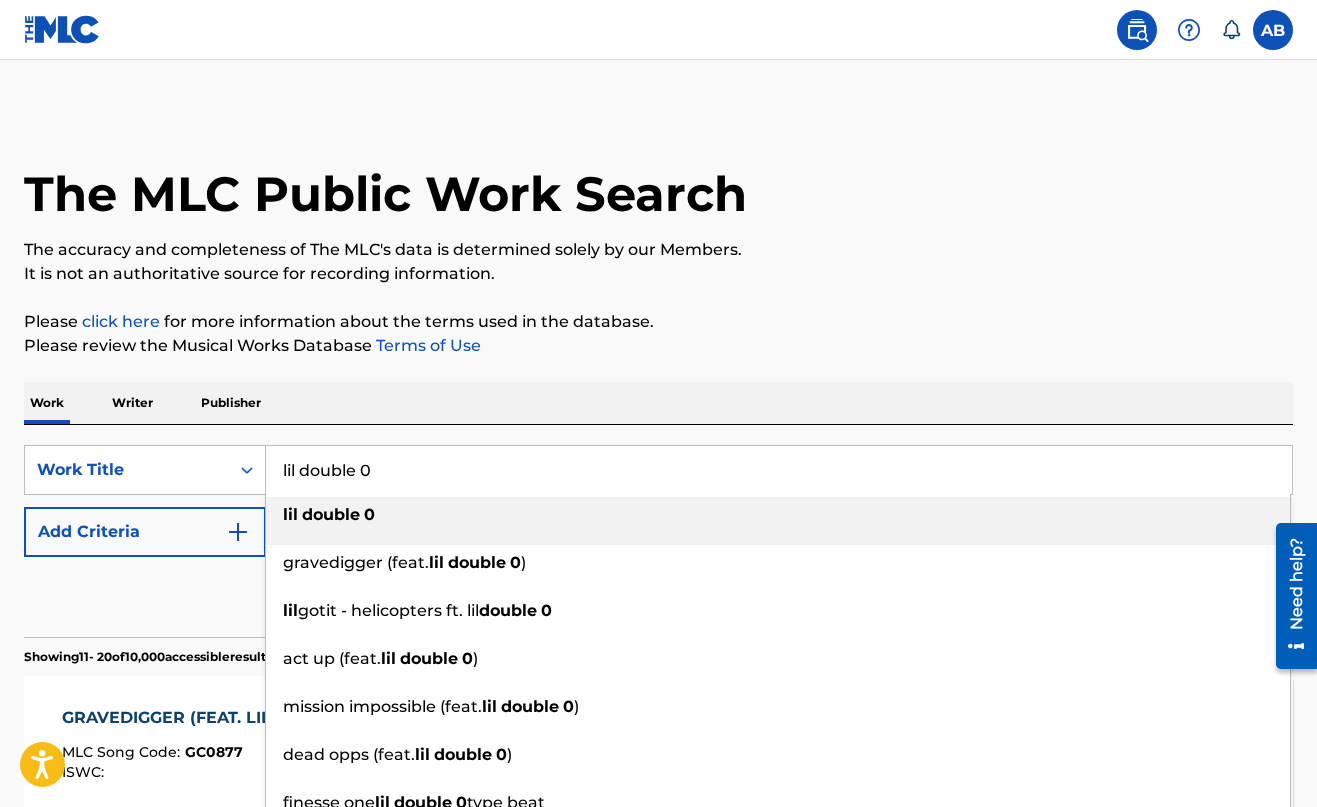 type on "lil double 0" 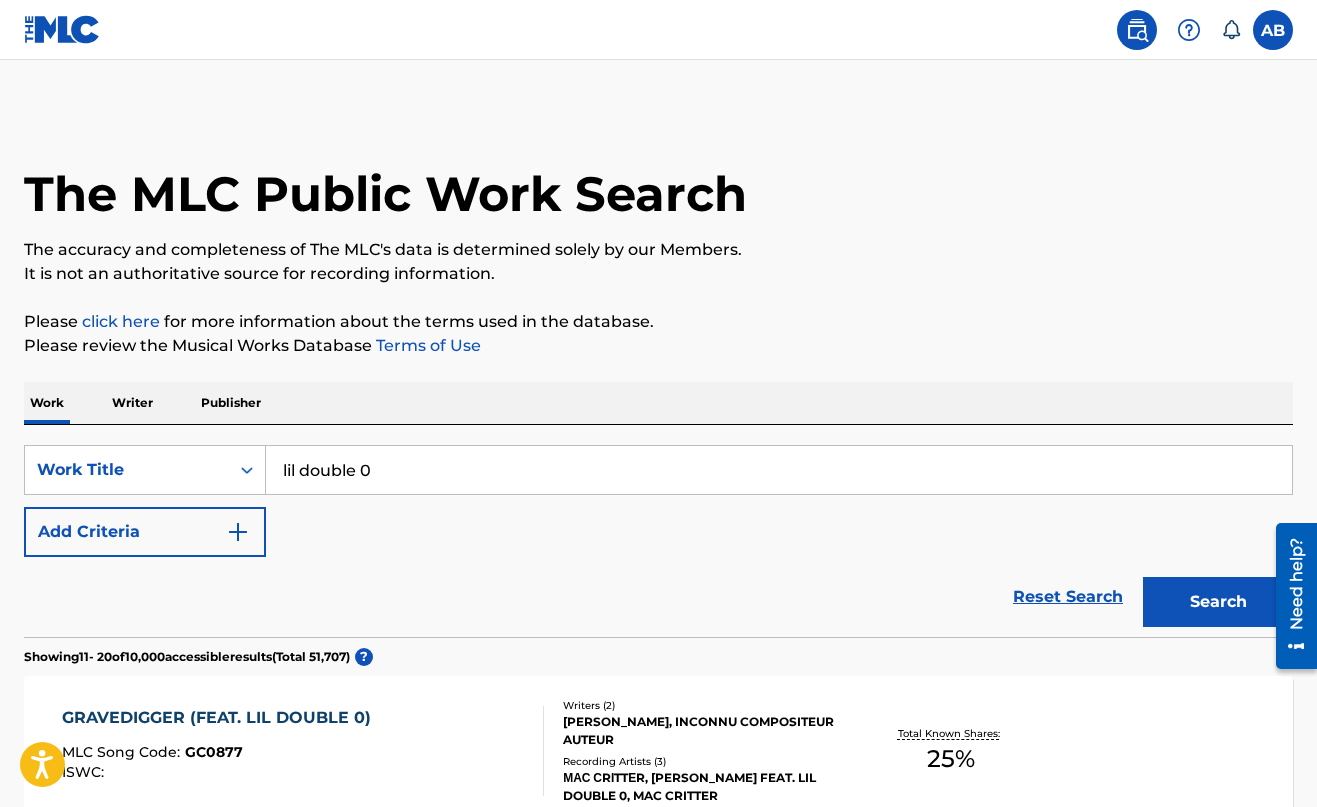 click on "Search" at bounding box center [1218, 602] 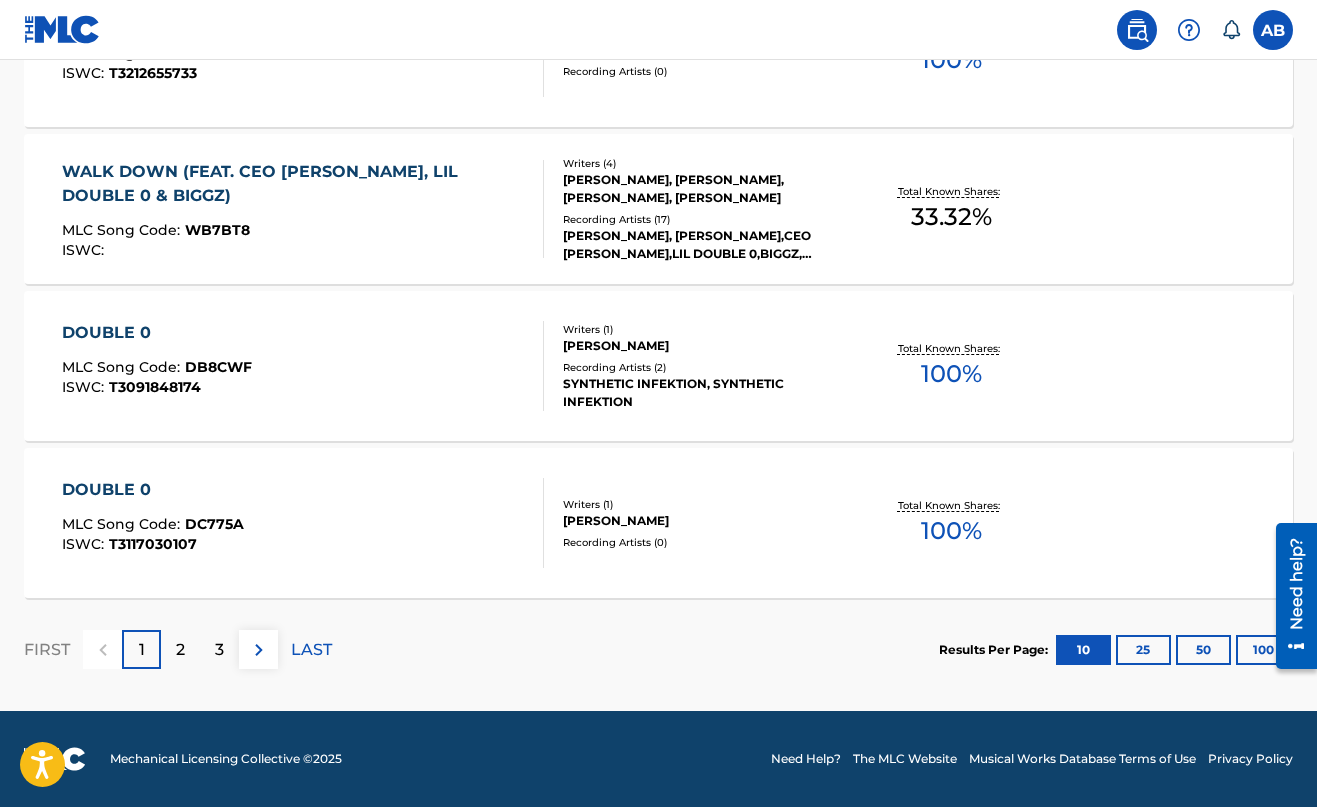 scroll, scrollTop: 1641, scrollLeft: 0, axis: vertical 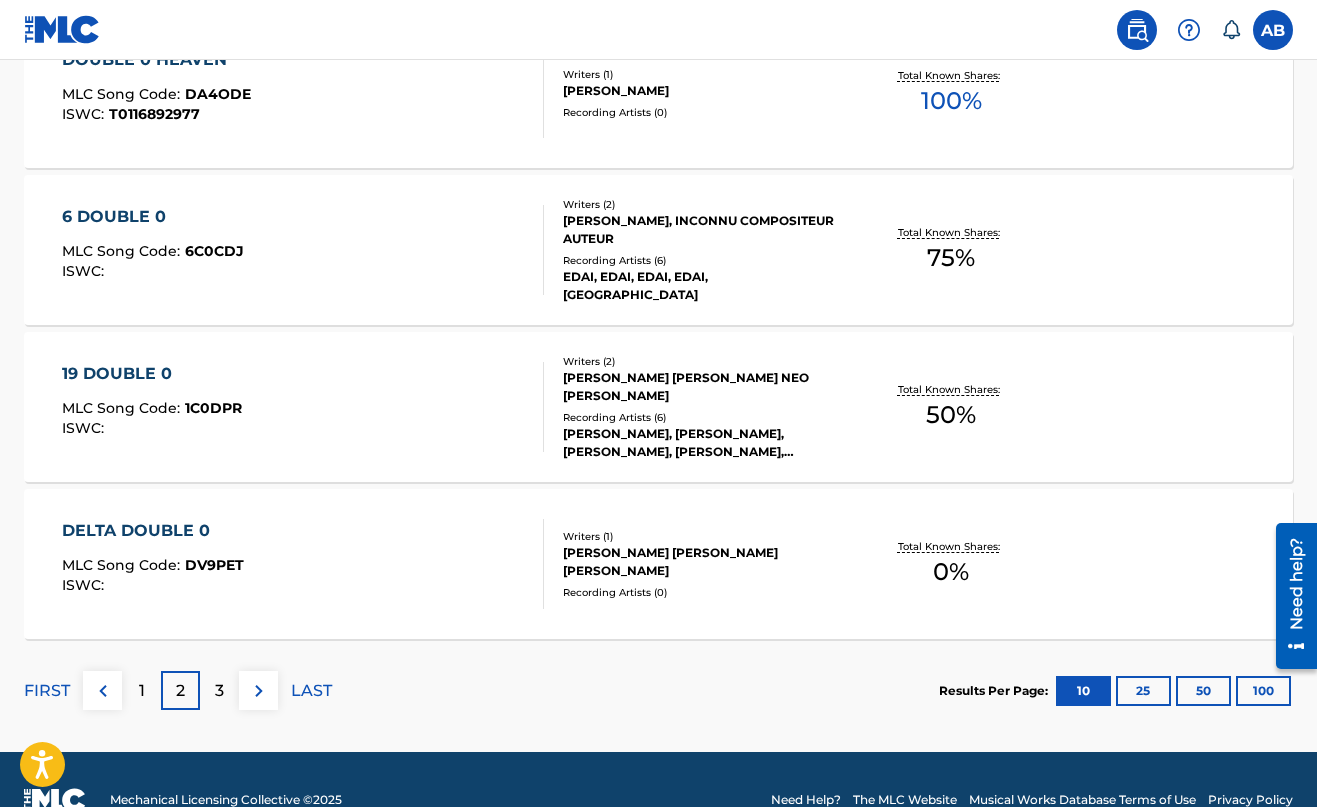 click on "3" at bounding box center (219, 691) 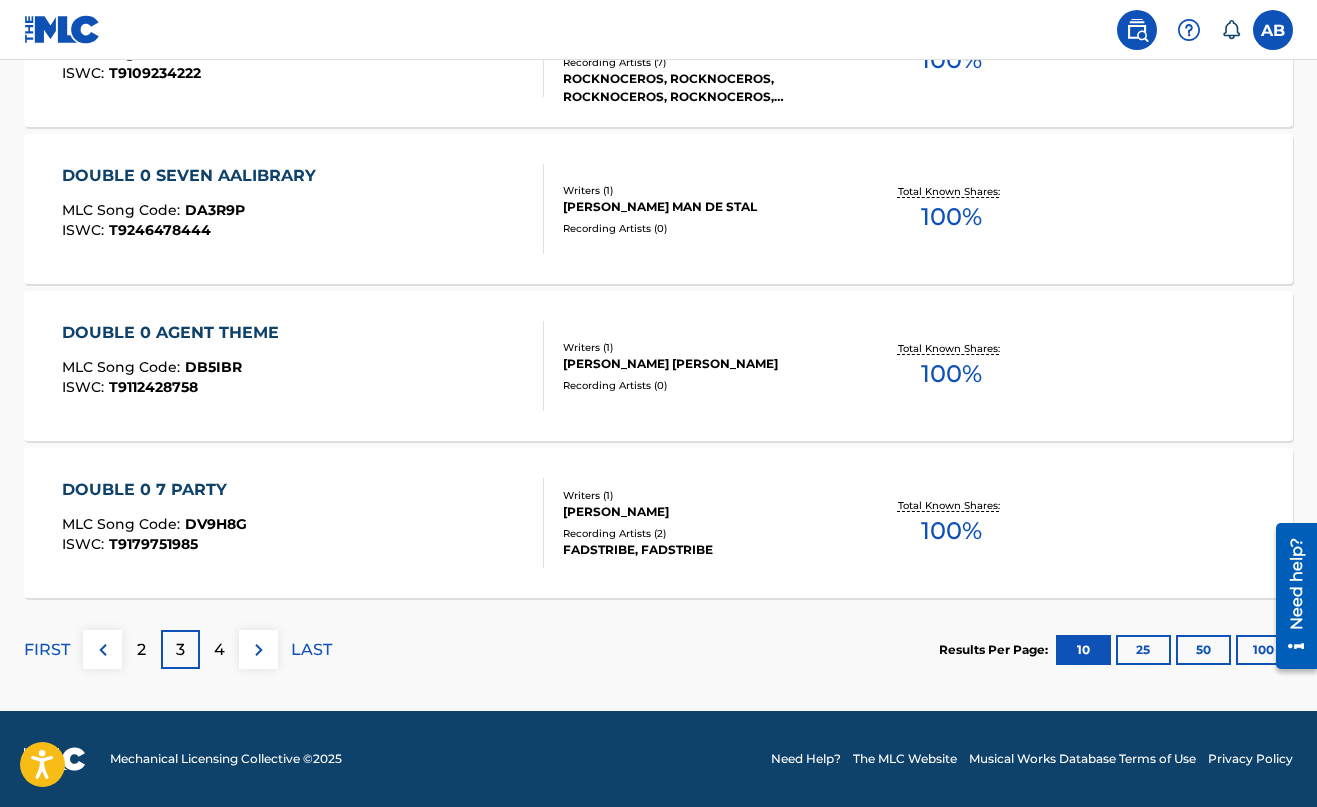 scroll, scrollTop: 1641, scrollLeft: 0, axis: vertical 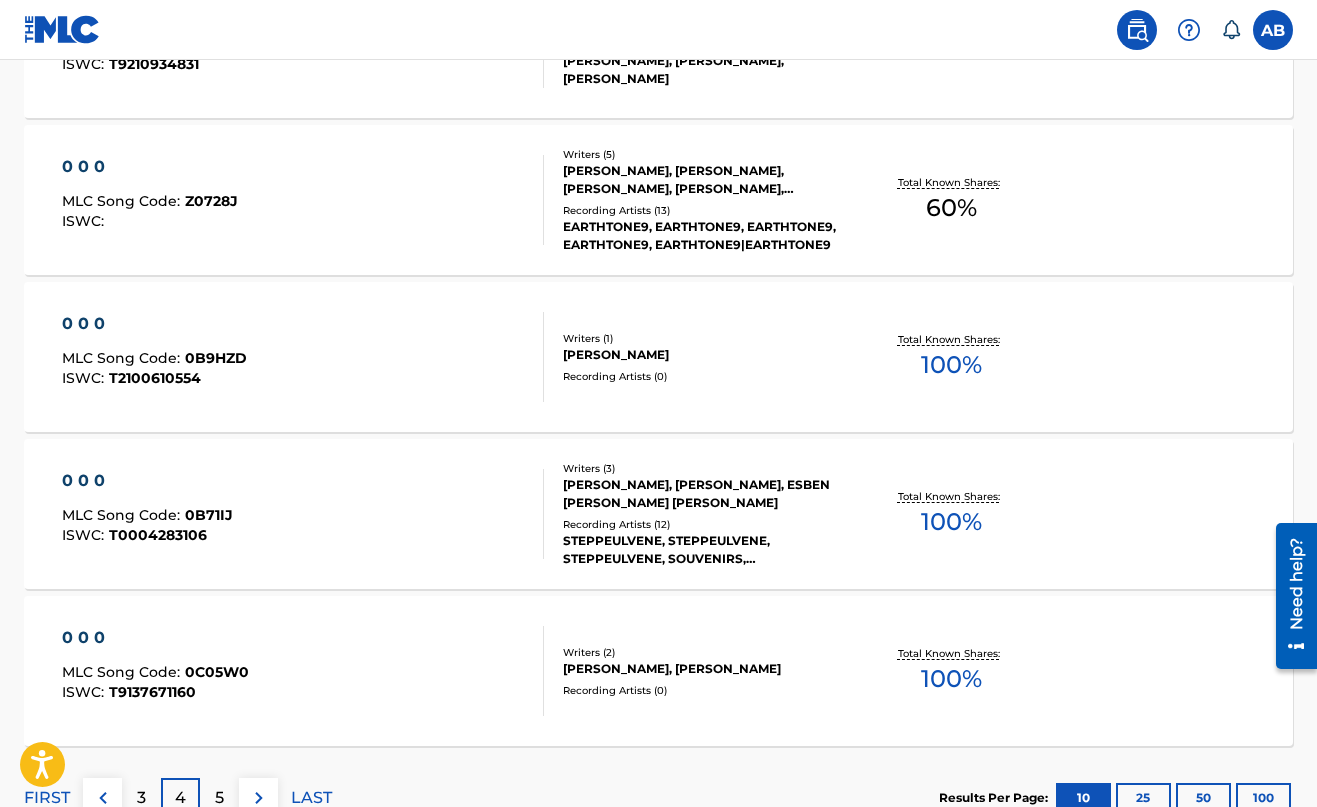 click on "5" at bounding box center (219, 797) 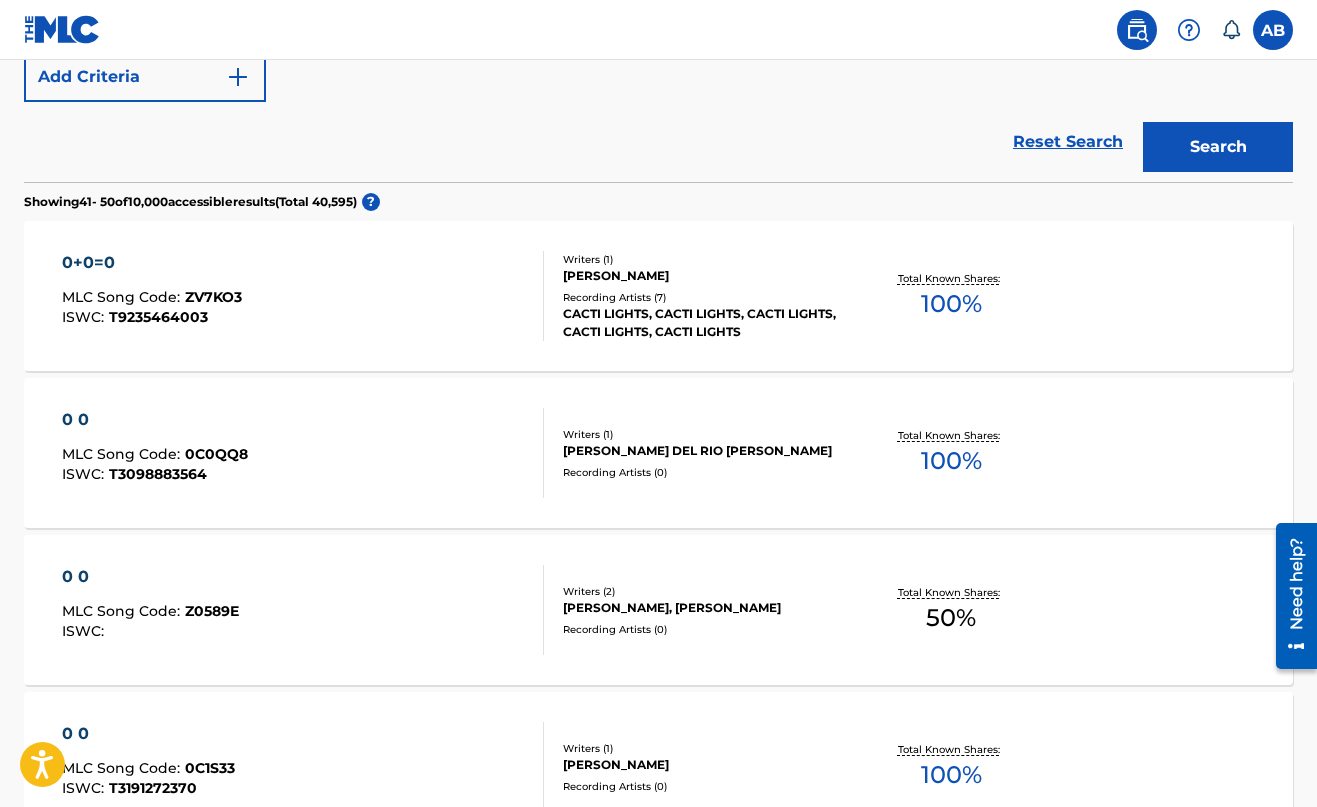 scroll, scrollTop: 463, scrollLeft: 0, axis: vertical 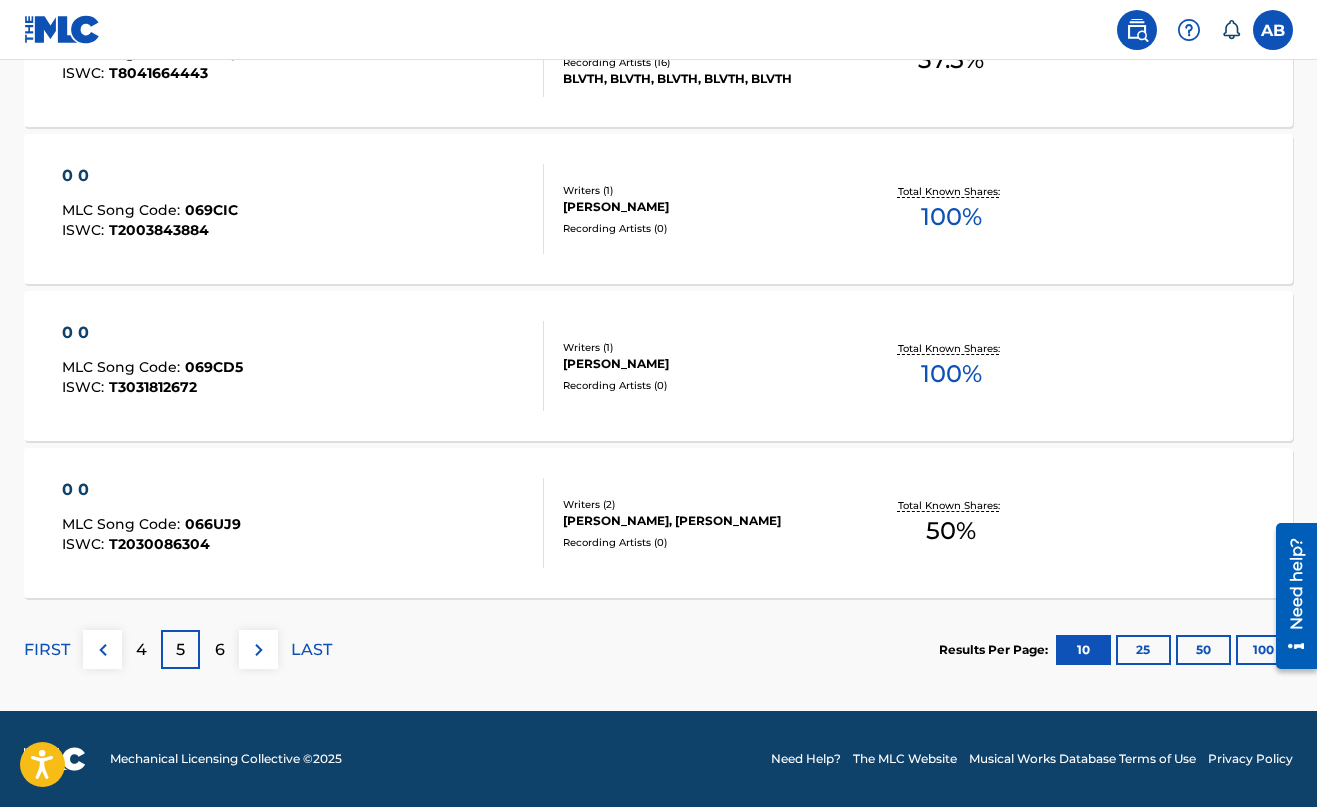 click on "6" at bounding box center [219, 649] 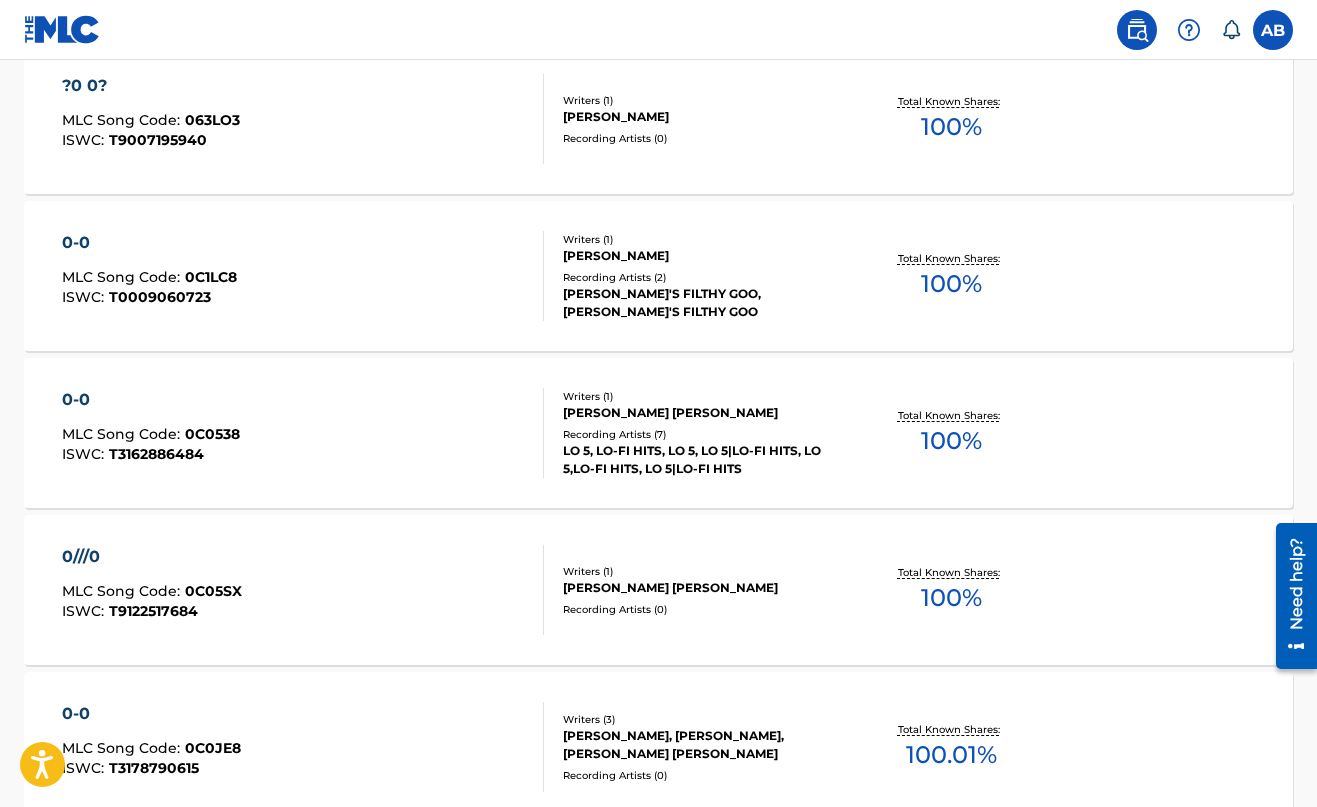 scroll, scrollTop: 639, scrollLeft: 0, axis: vertical 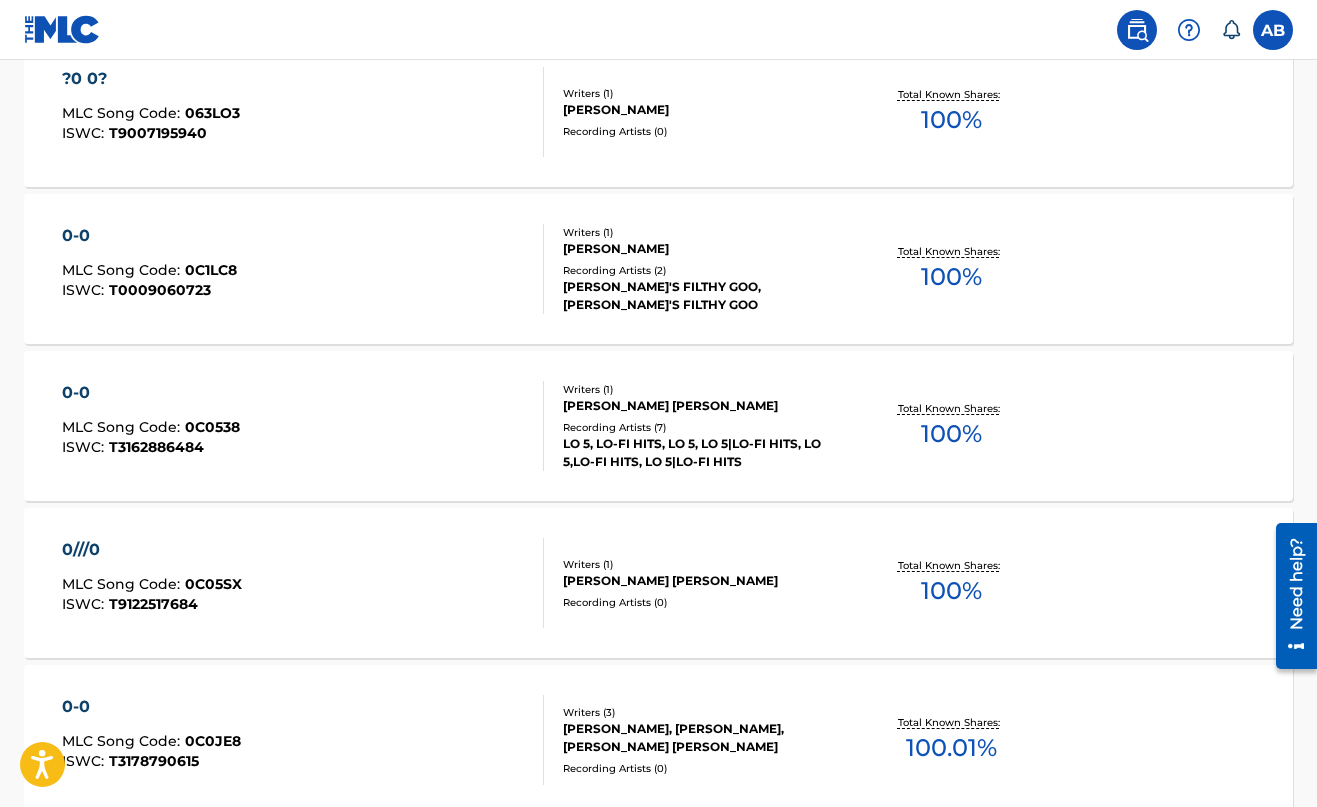 click on "AB AB Ashton   Bogan kashxxoxo@gmail.com Notification Preferences Profile Log out" at bounding box center (658, 30) 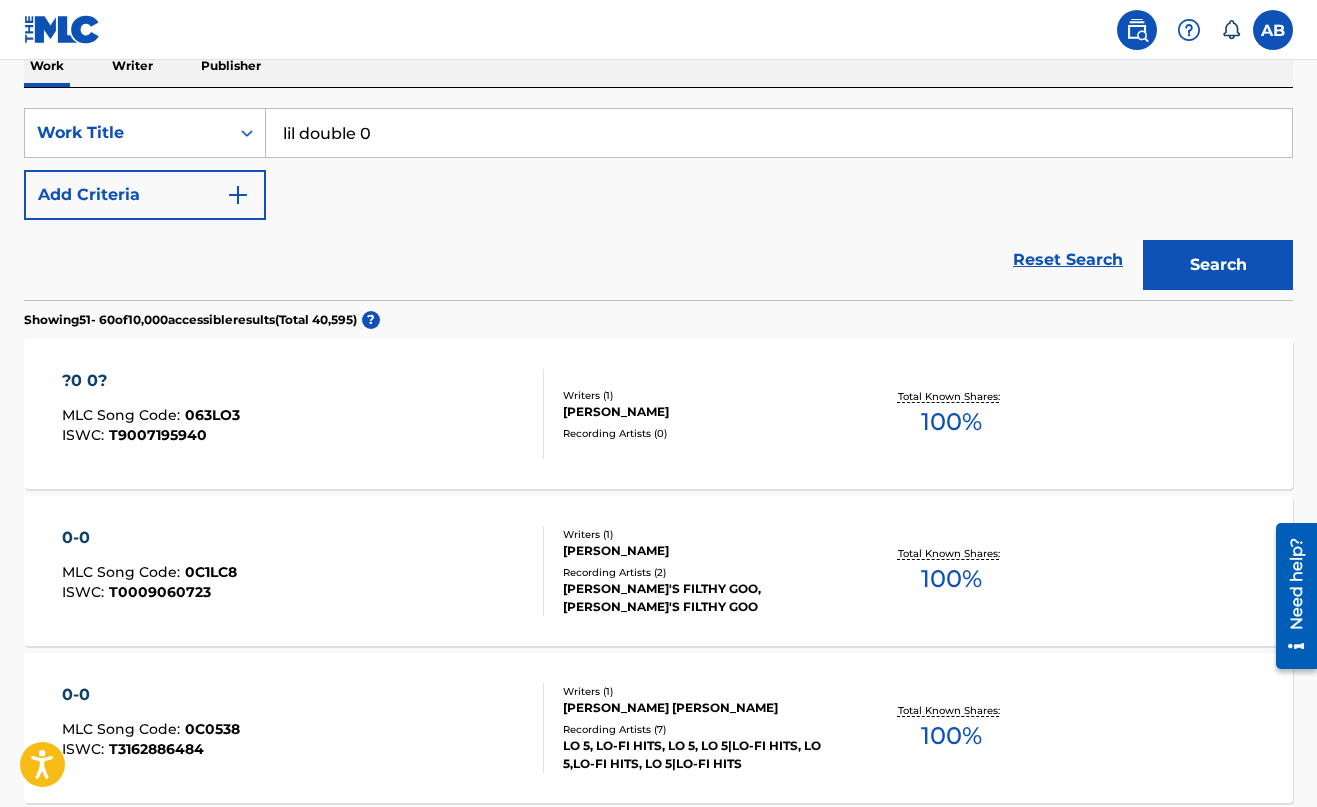 scroll, scrollTop: 61, scrollLeft: 0, axis: vertical 